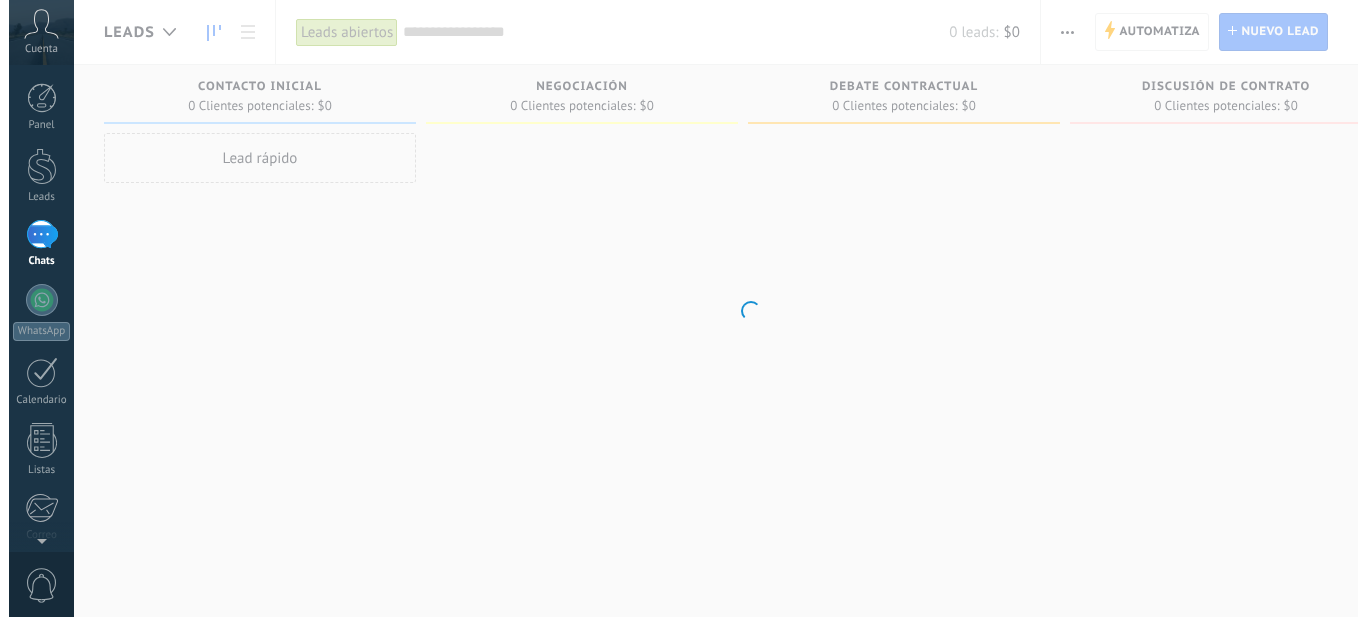 scroll, scrollTop: 0, scrollLeft: 0, axis: both 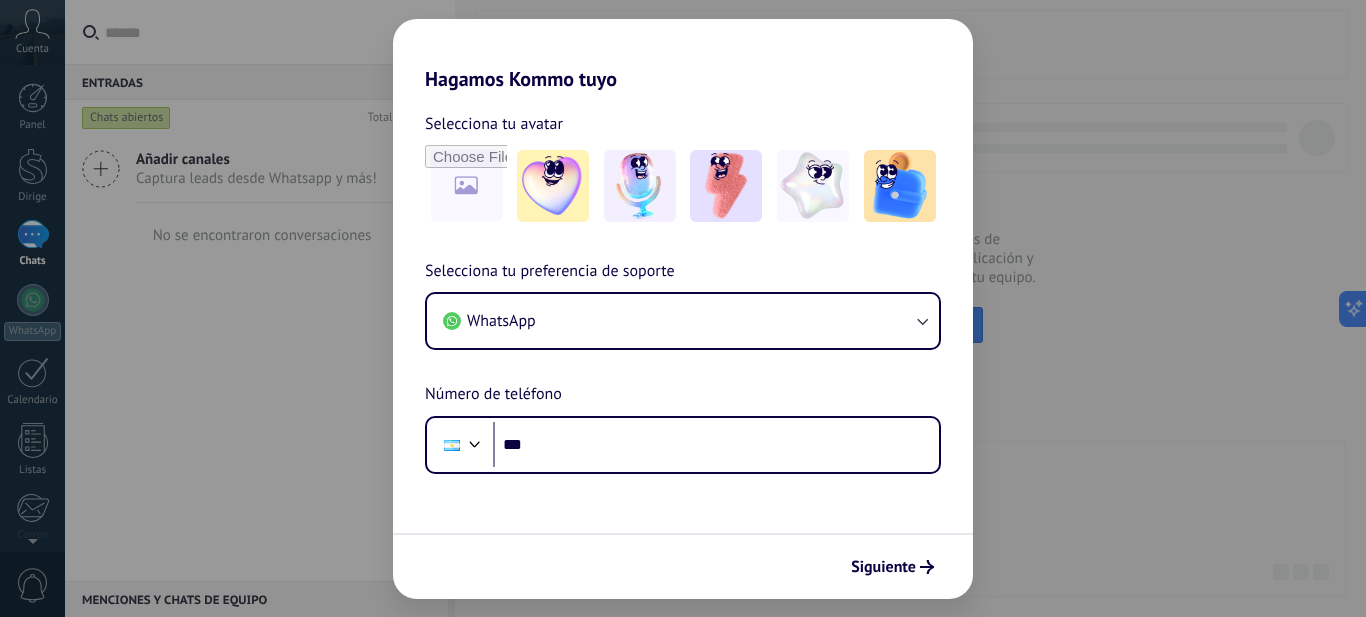 click on "Hagamos Kommo tuyo Selecciona tu avatar Selecciona tu preferencia de soporte WhatsApp Número de teléfono Teléfono *** Siguiente" at bounding box center (683, 308) 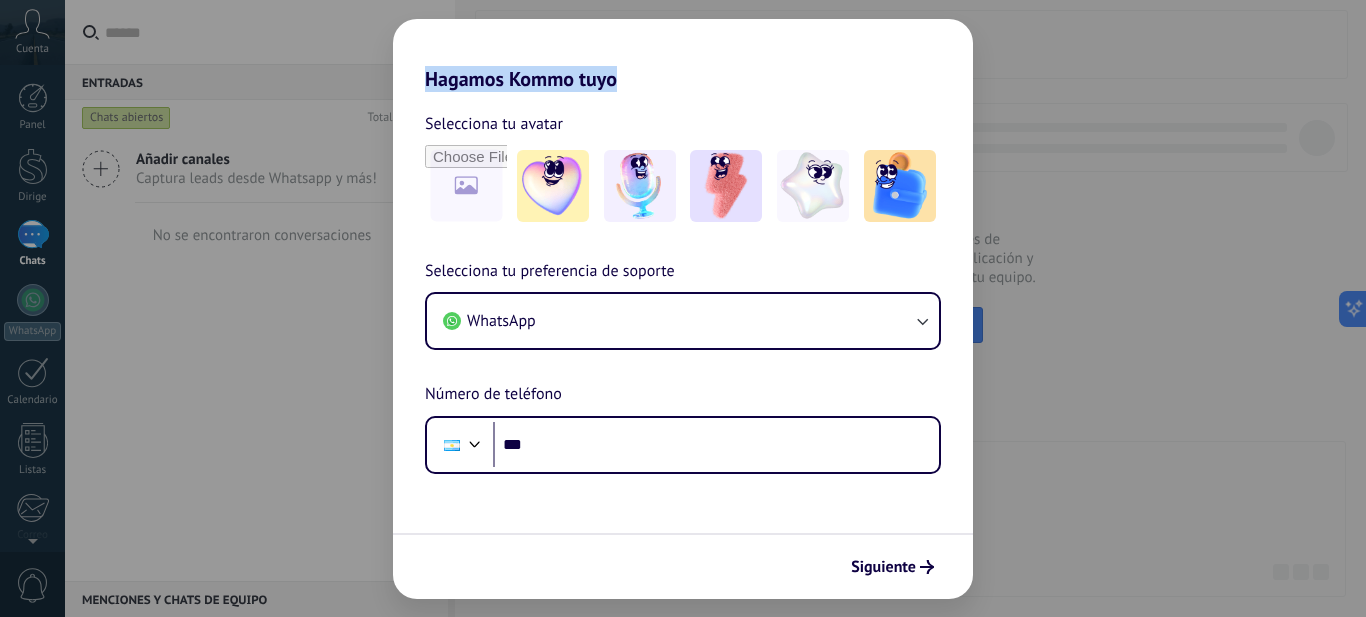 drag, startPoint x: 220, startPoint y: 295, endPoint x: 278, endPoint y: 292, distance: 58.077534 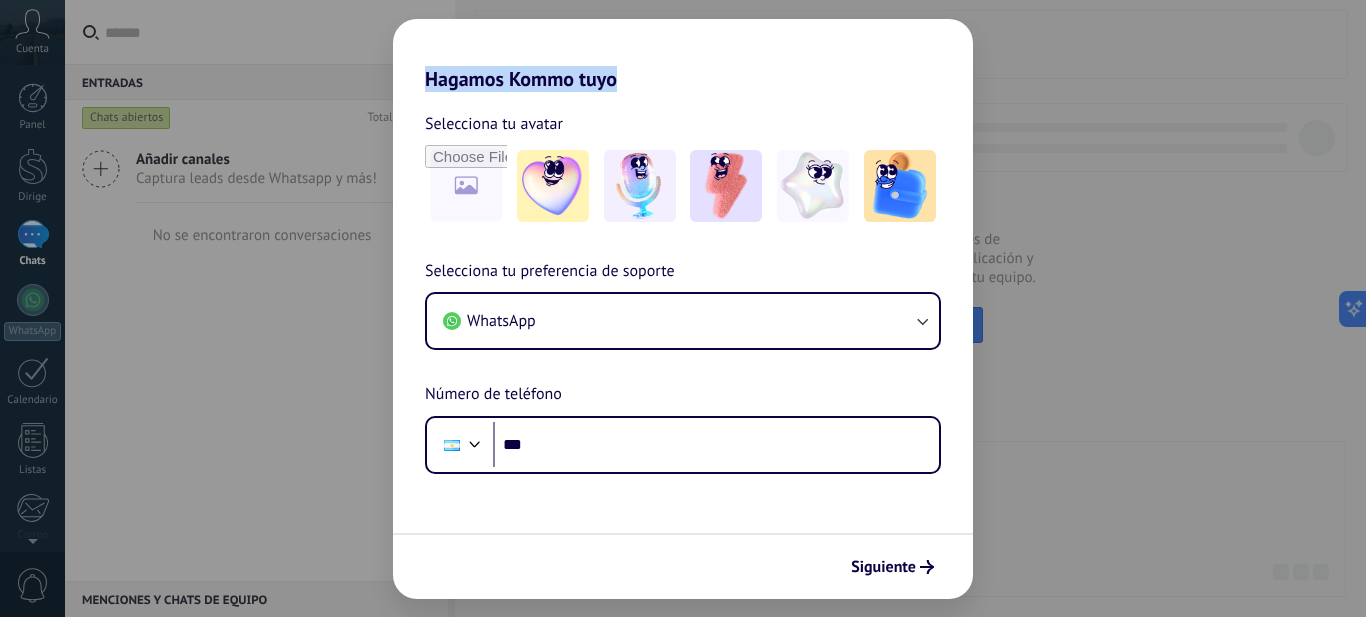 scroll, scrollTop: 0, scrollLeft: 0, axis: both 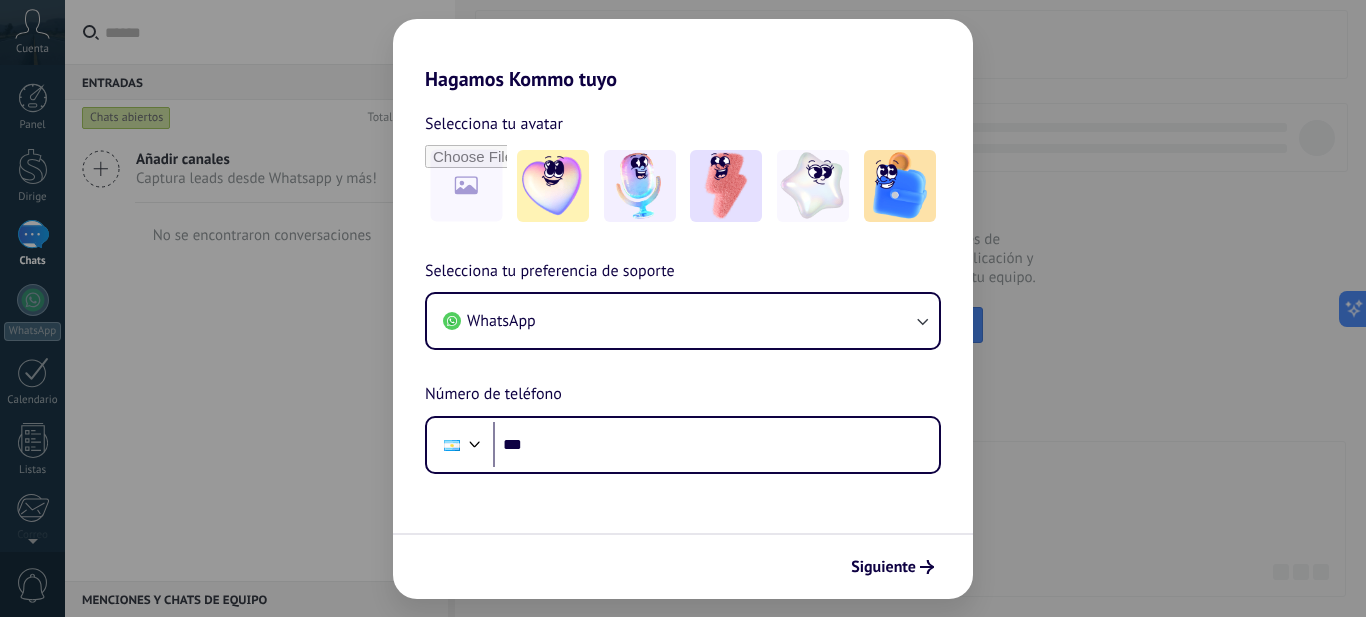 click on "Hagamos Kommo tuyo Selecciona tu avatar Selecciona tu preferencia de soporte WhatsApp Número de teléfono Teléfono *** Siguiente" at bounding box center (683, 308) 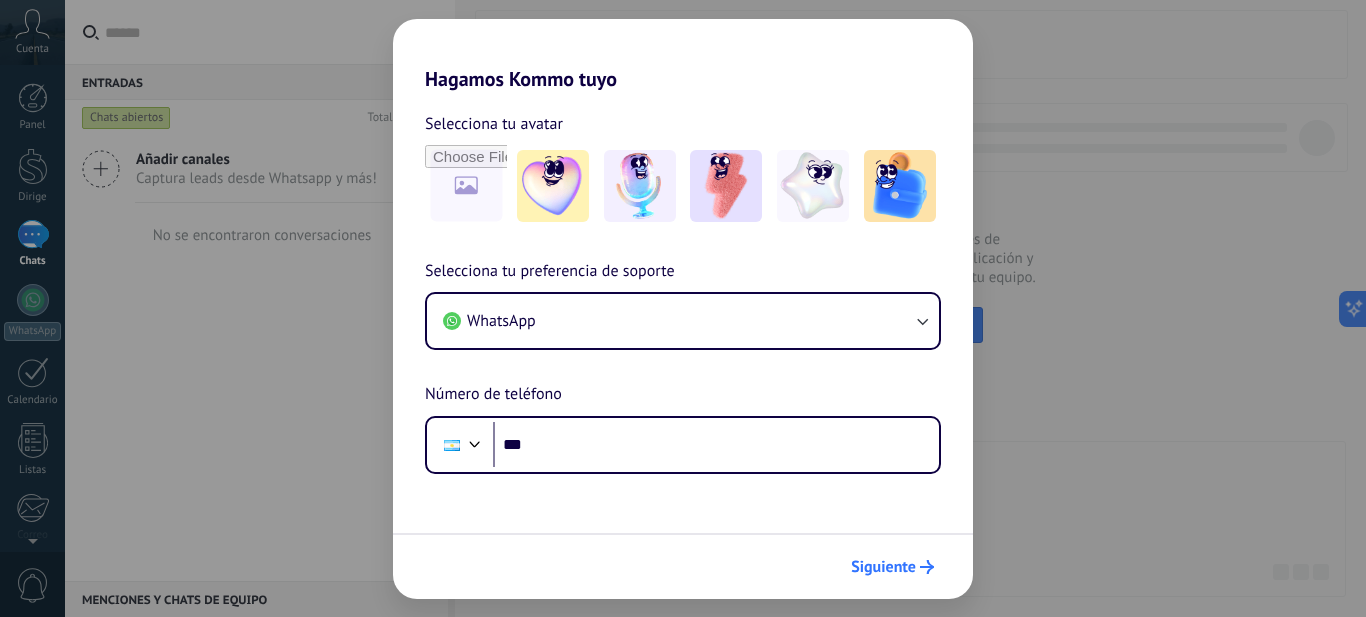 click on "Siguiente" at bounding box center (883, 567) 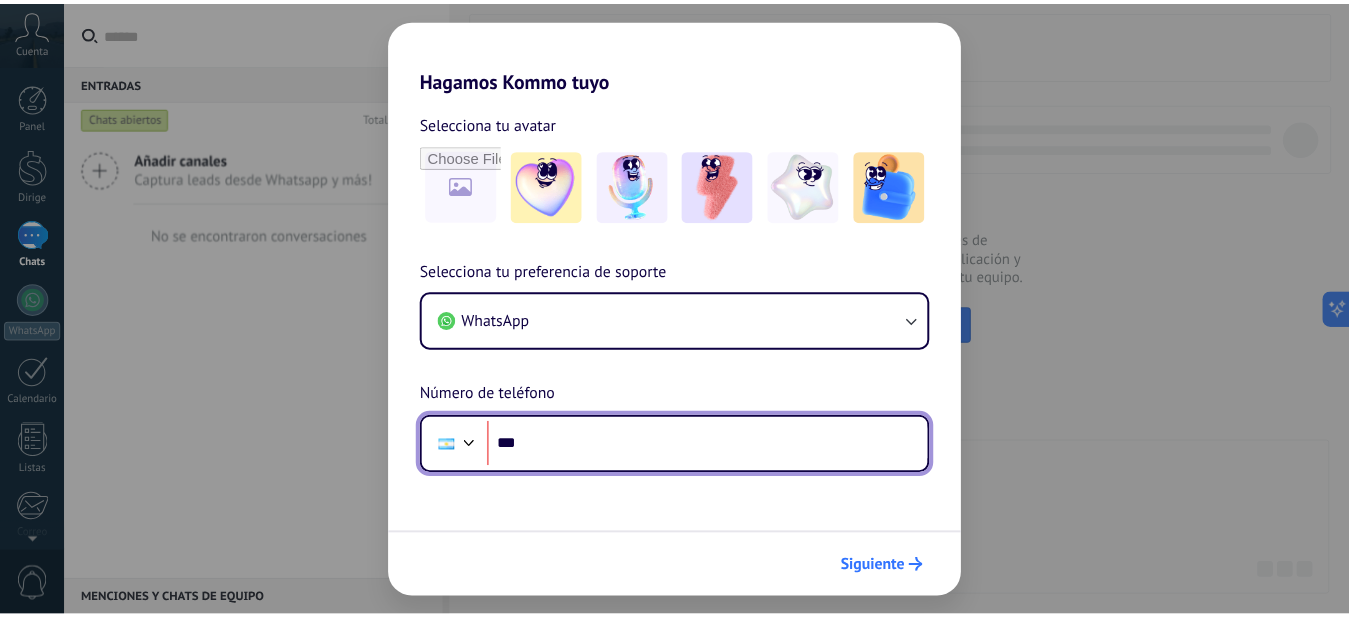 scroll, scrollTop: 0, scrollLeft: 0, axis: both 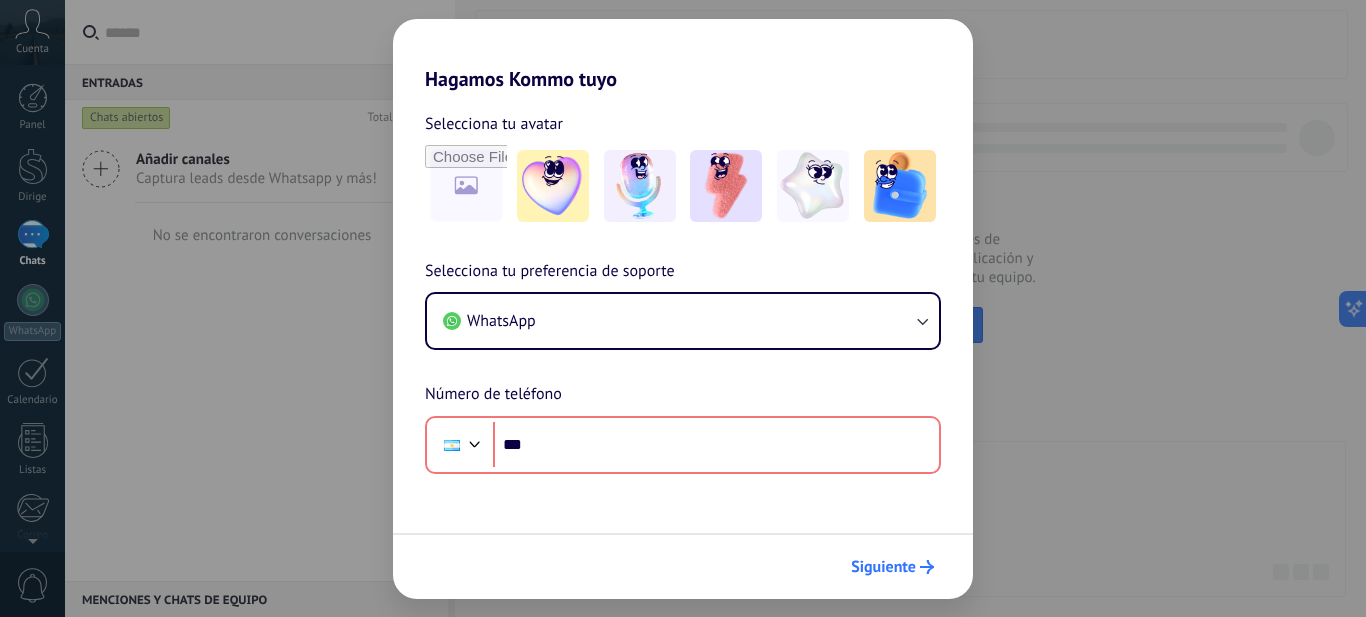click on "Siguiente" at bounding box center (883, 567) 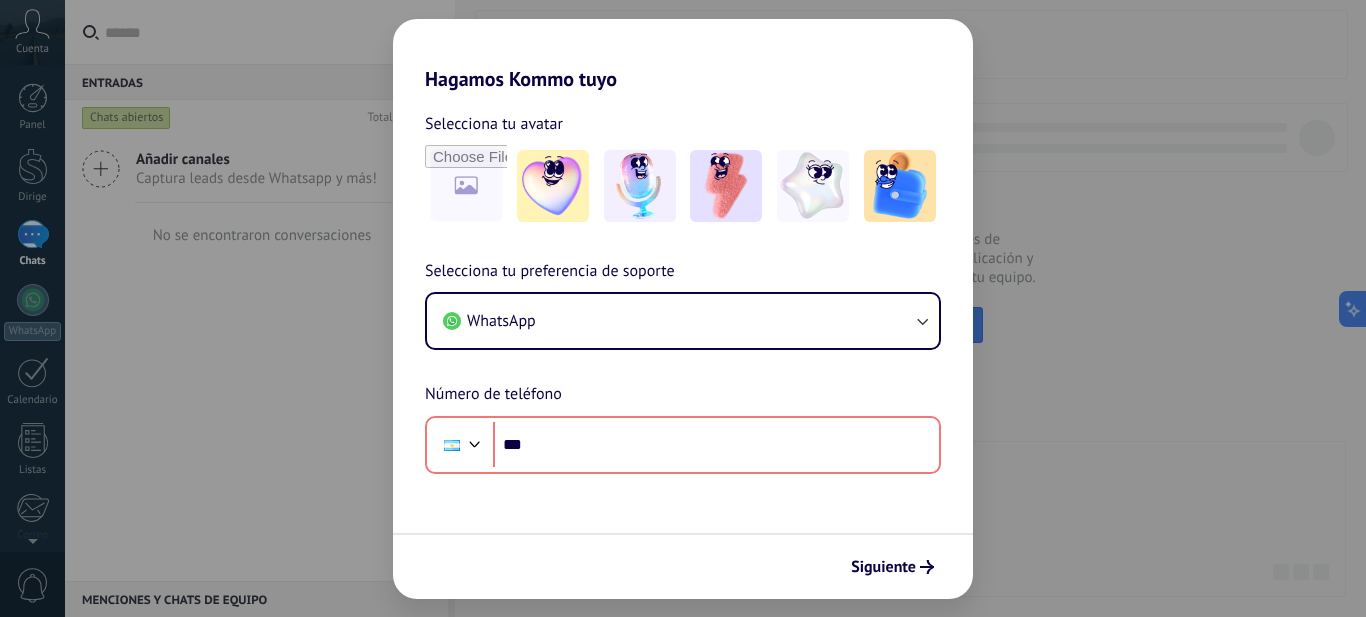 click on "Hagamos Kommo tuyo Selecciona tu avatar Selecciona tu preferencia de soporte WhatsApp Número de teléfono Teléfono *** Siguiente" at bounding box center [683, 308] 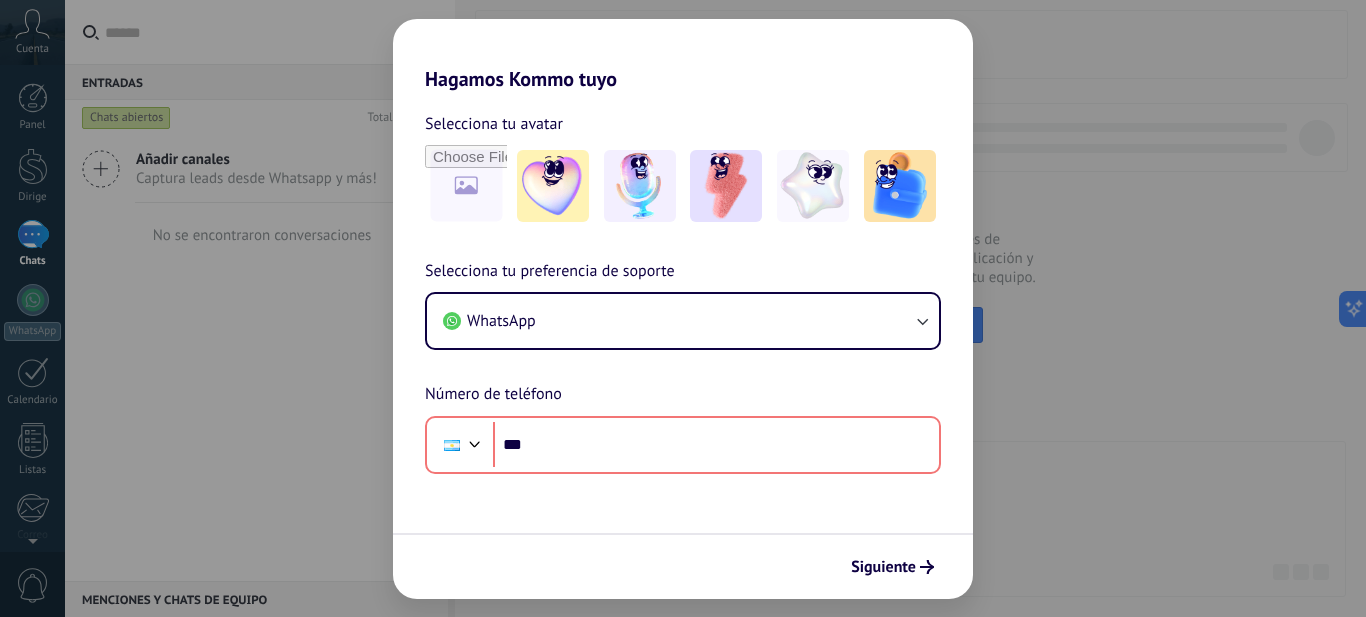 click on "Hagamos Kommo tuyo Selecciona tu avatar Selecciona tu preferencia de soporte WhatsApp Número de teléfono Teléfono *** Siguiente" at bounding box center [683, 308] 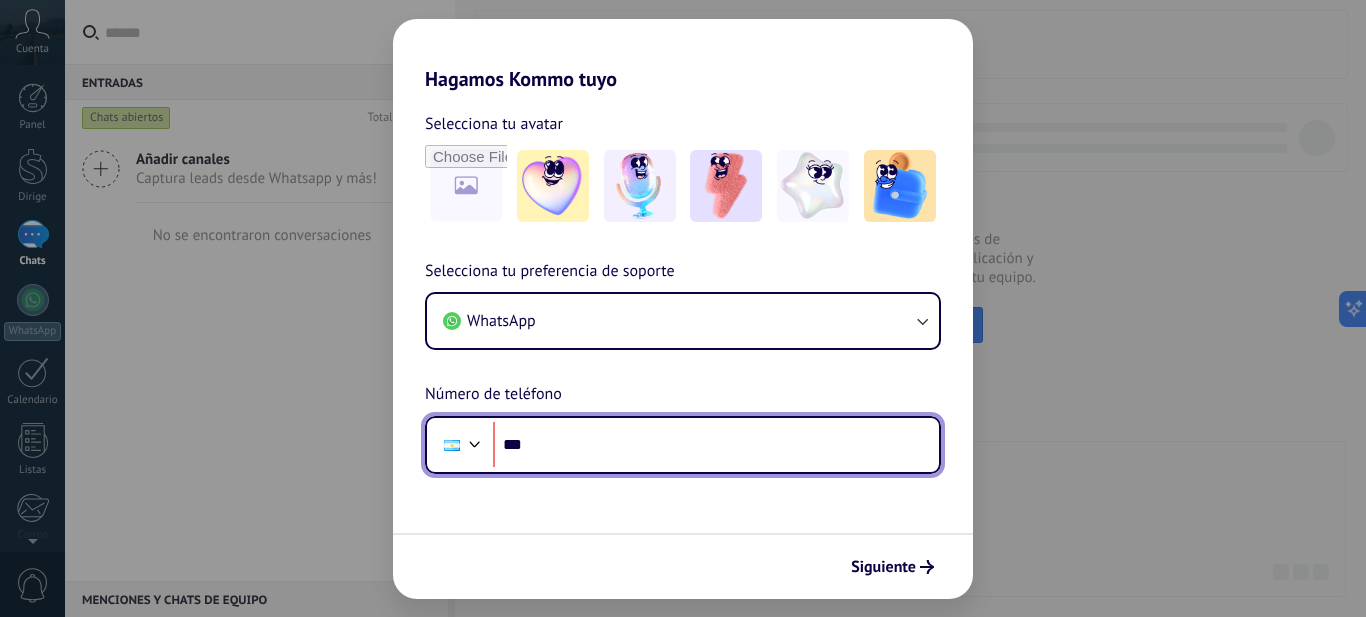 click on "***" at bounding box center [716, 445] 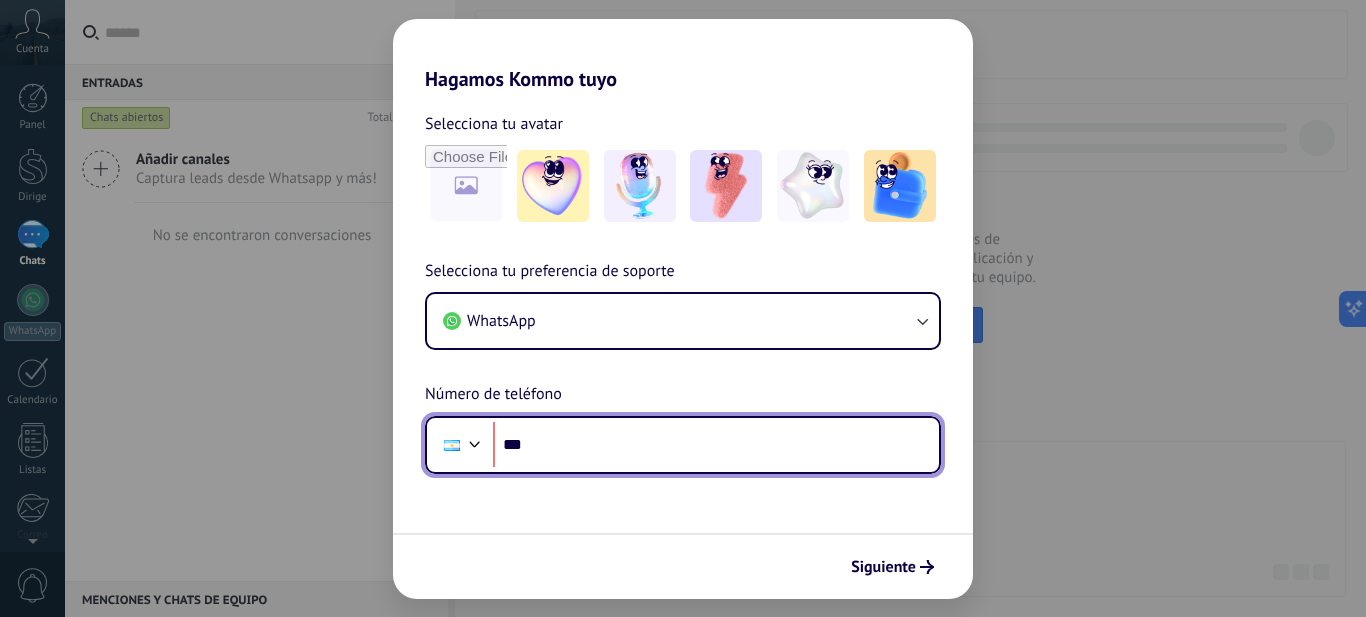 click on "***" at bounding box center (716, 445) 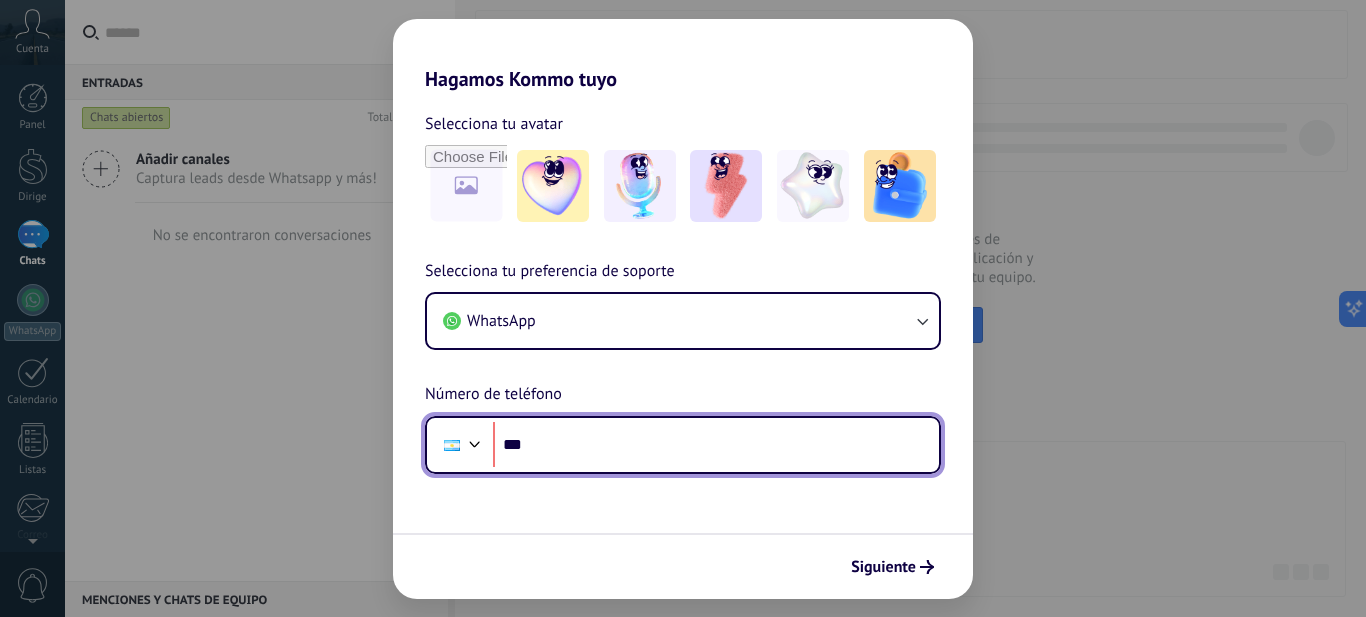 click on "***" at bounding box center [716, 445] 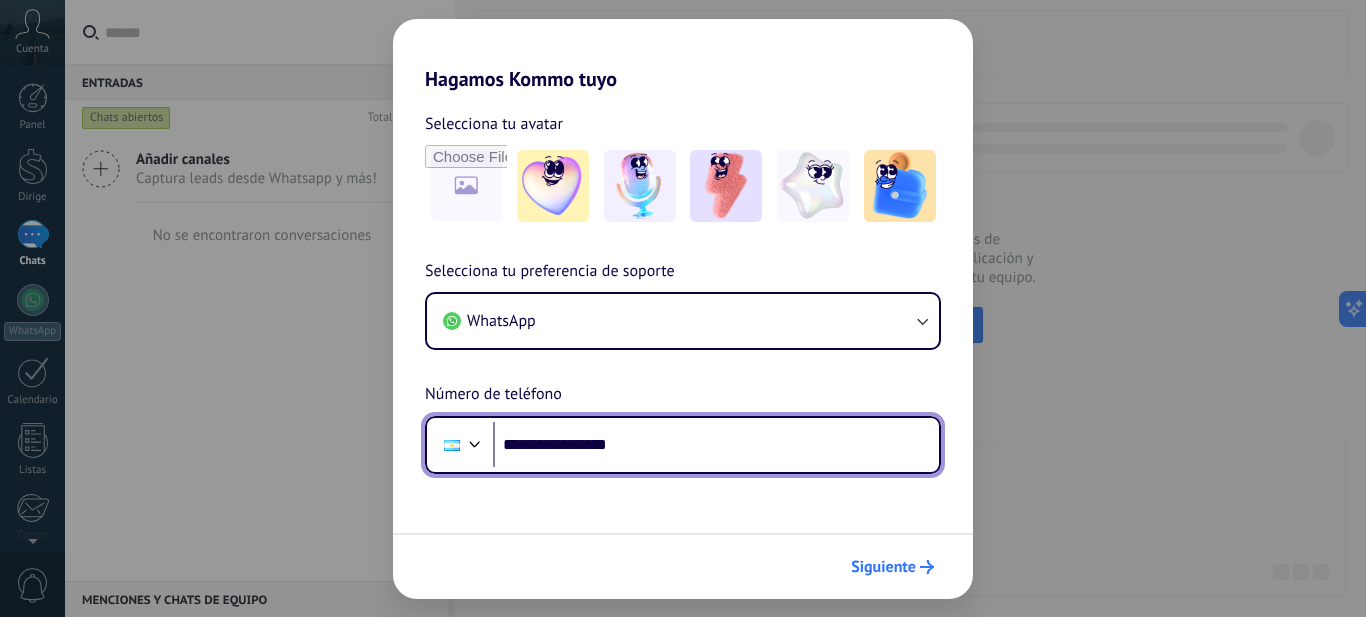 type on "**********" 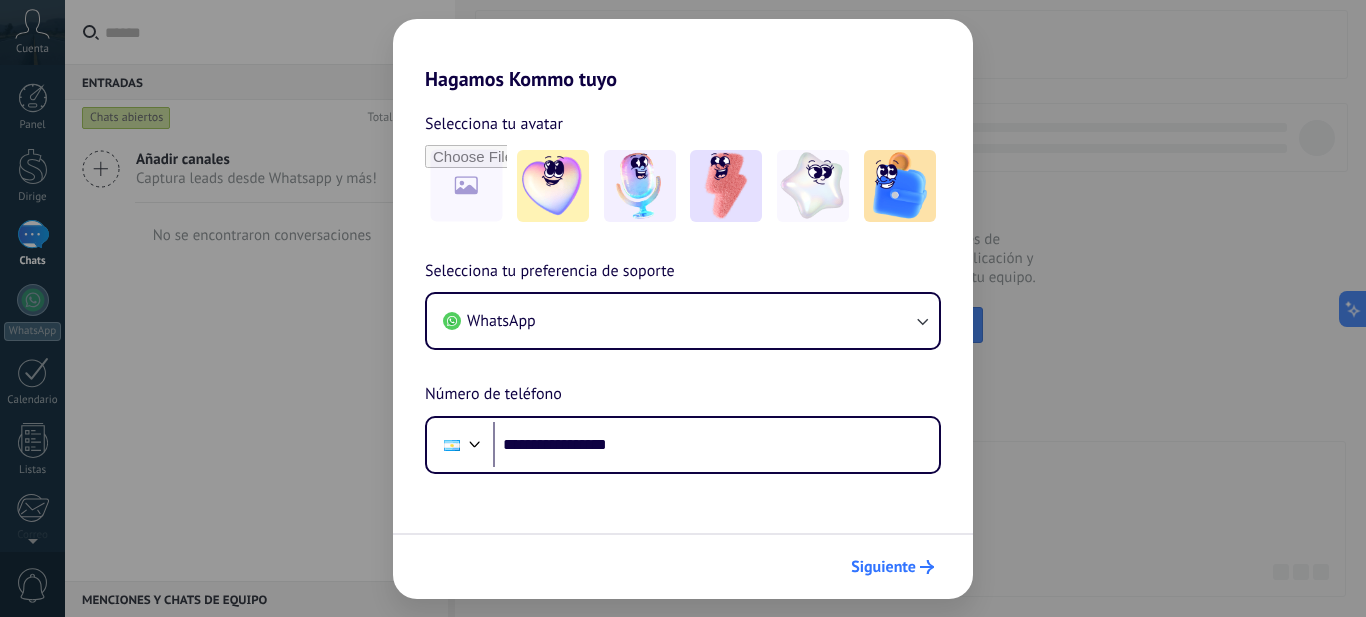 click on "Siguiente" at bounding box center (892, 567) 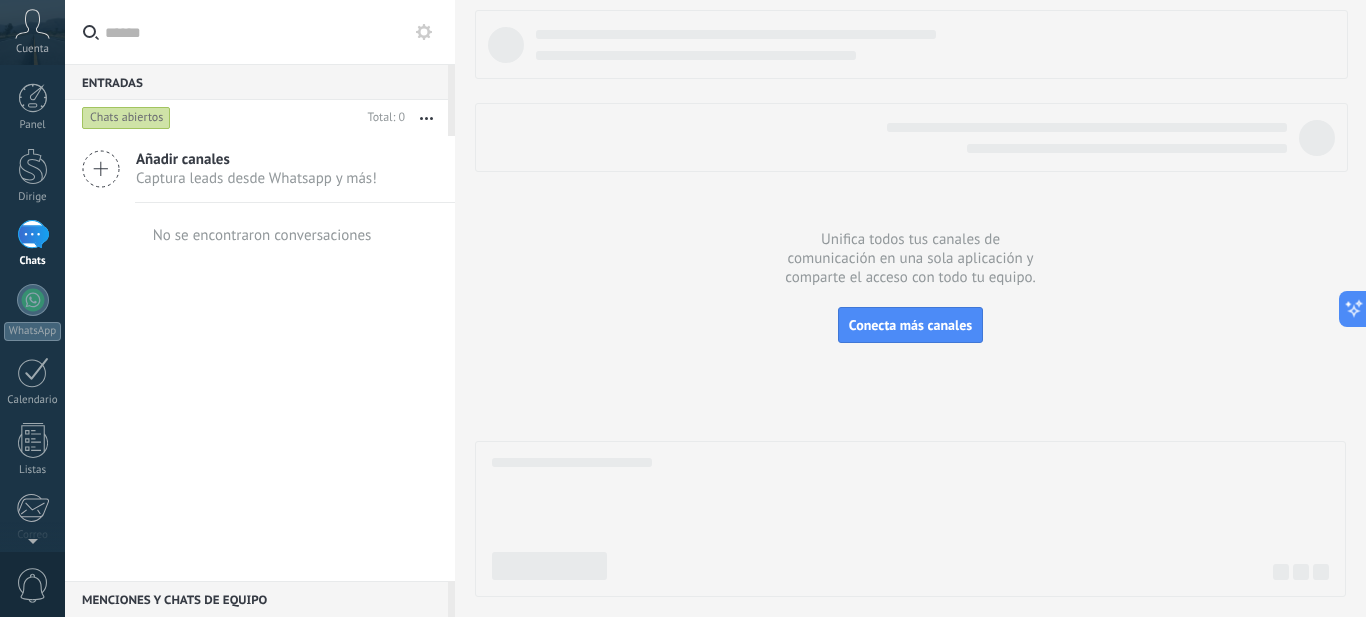 click at bounding box center [33, 234] 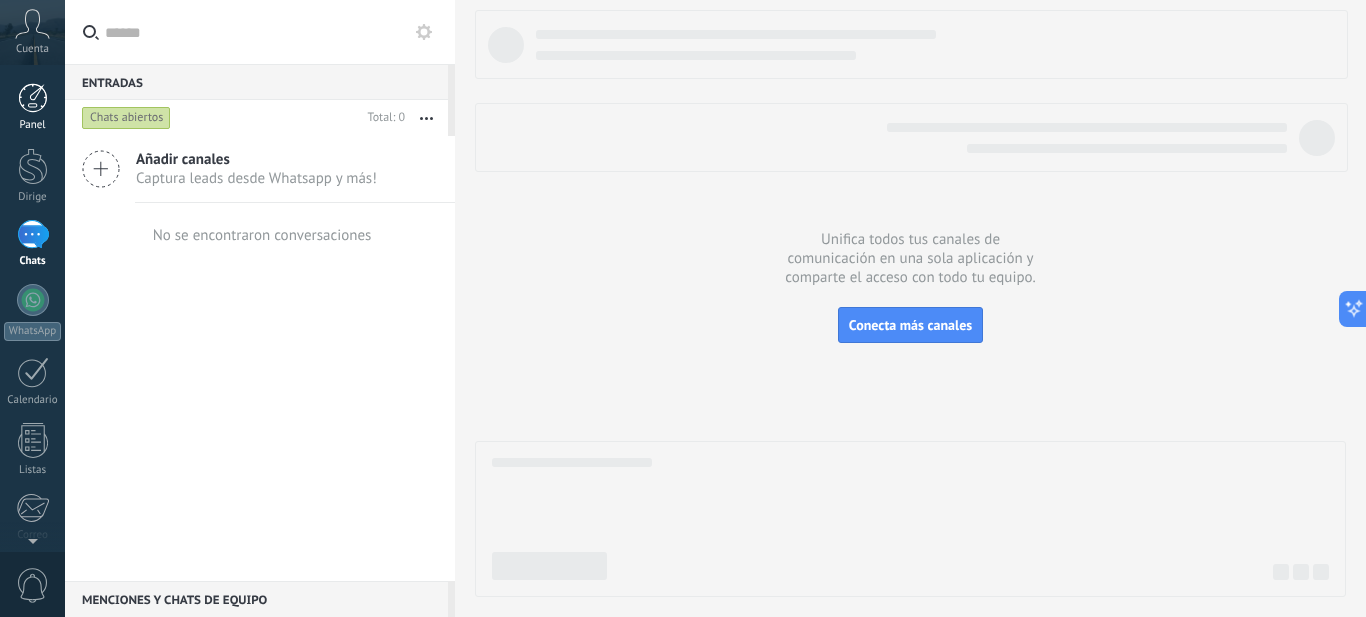 click at bounding box center [33, 98] 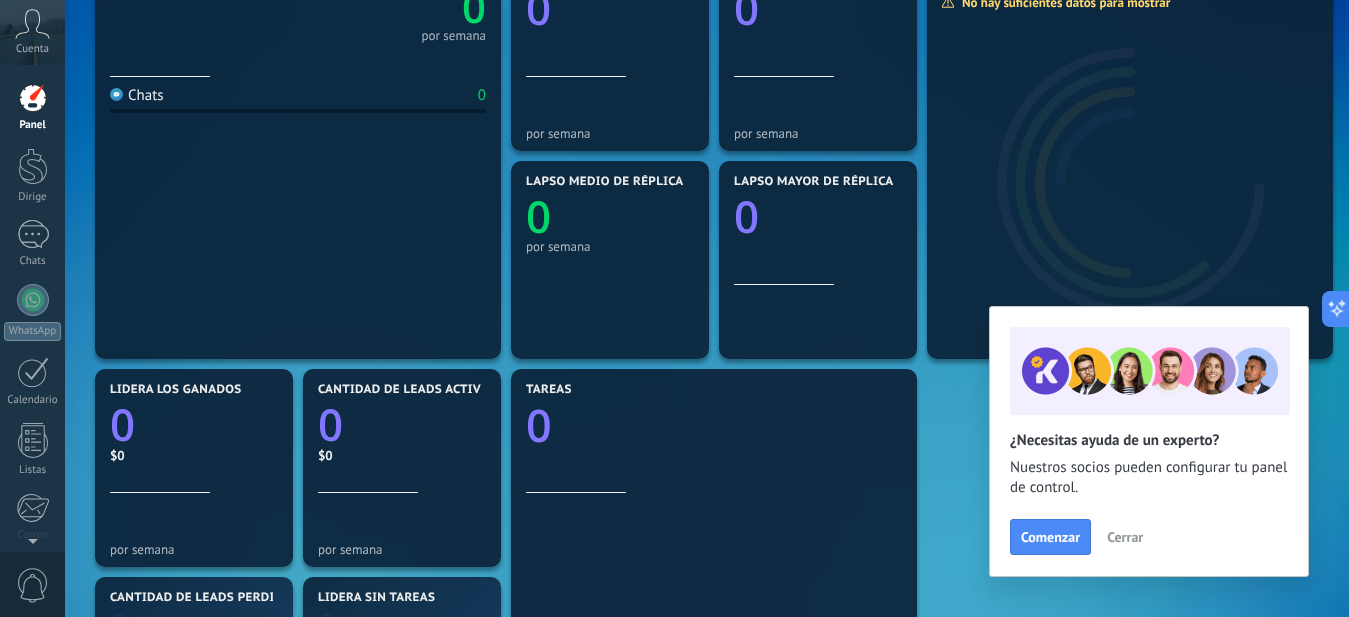 scroll, scrollTop: 400, scrollLeft: 0, axis: vertical 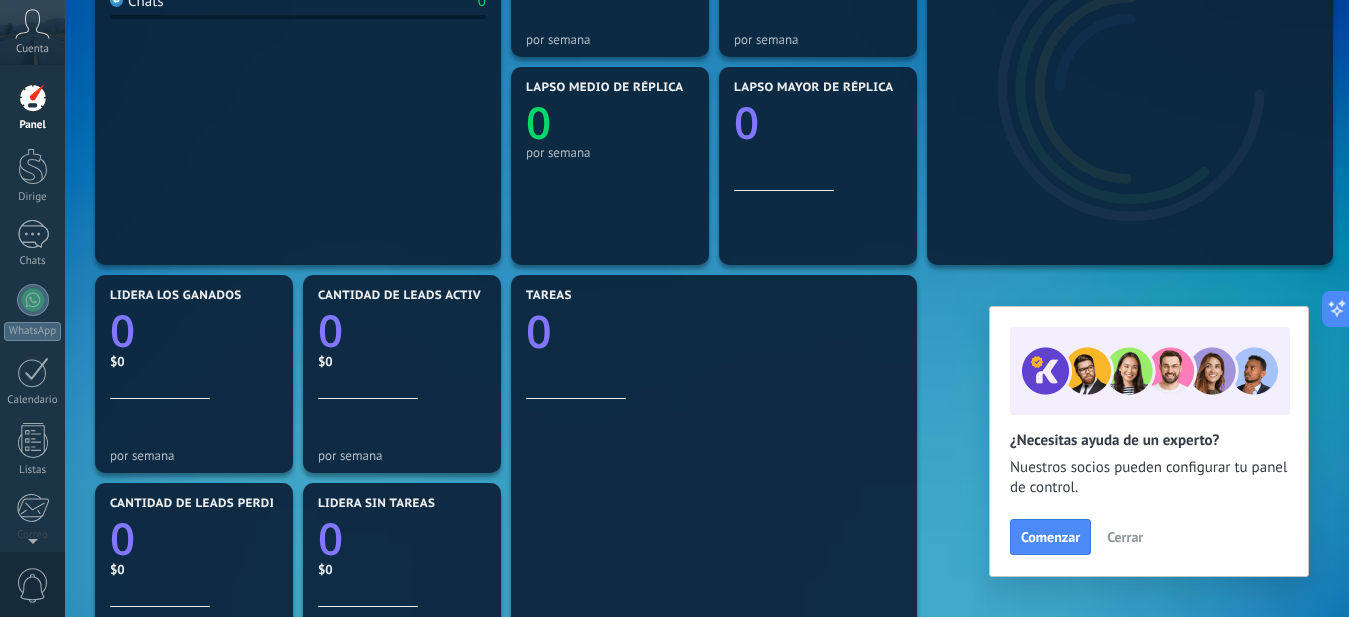 click on "Cerrar" at bounding box center [1125, 537] 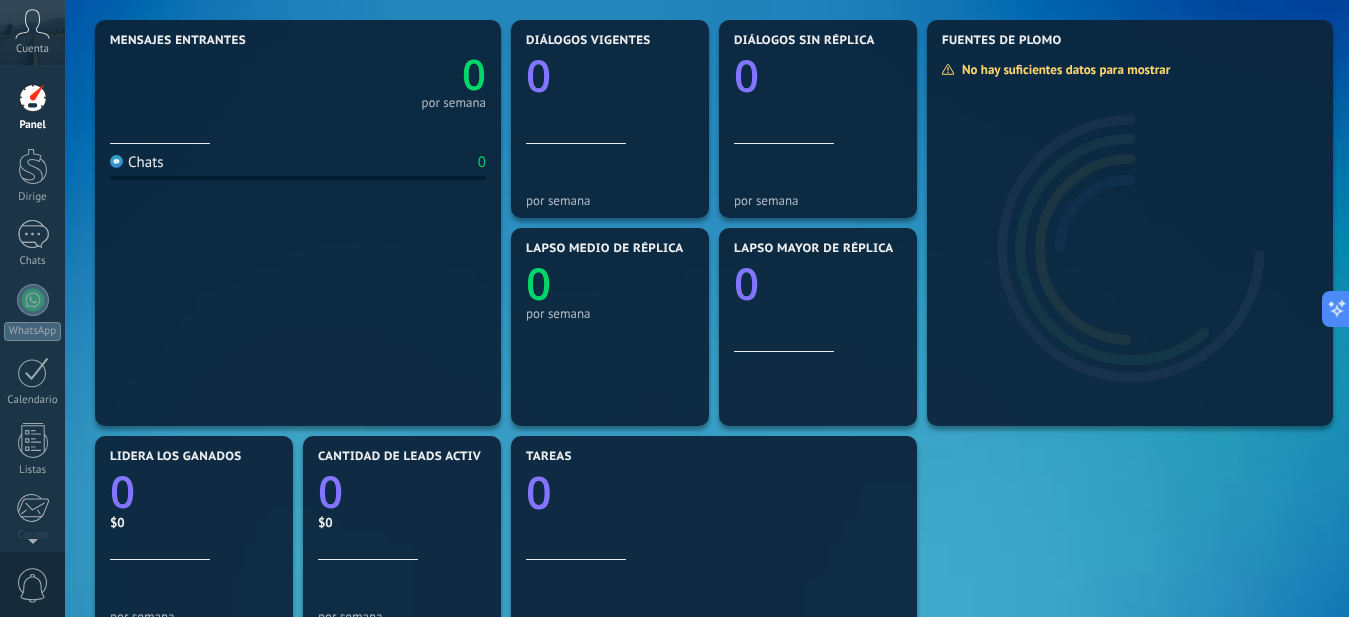scroll, scrollTop: 38, scrollLeft: 0, axis: vertical 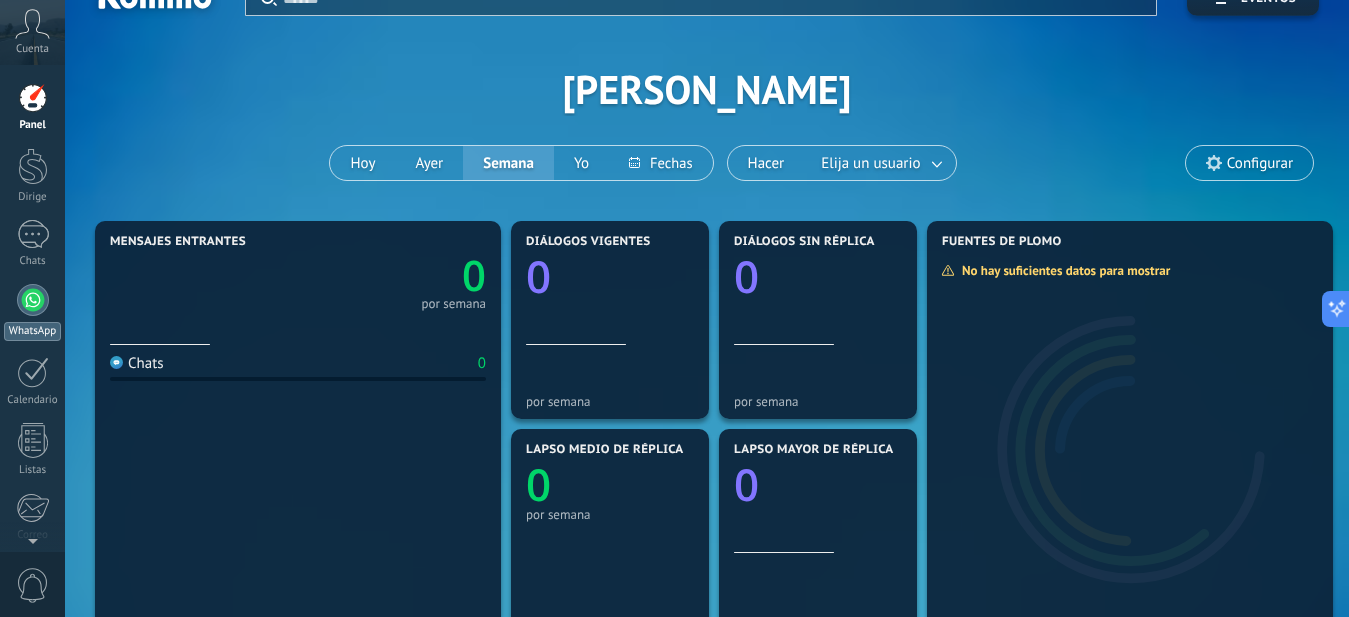 click at bounding box center [33, 300] 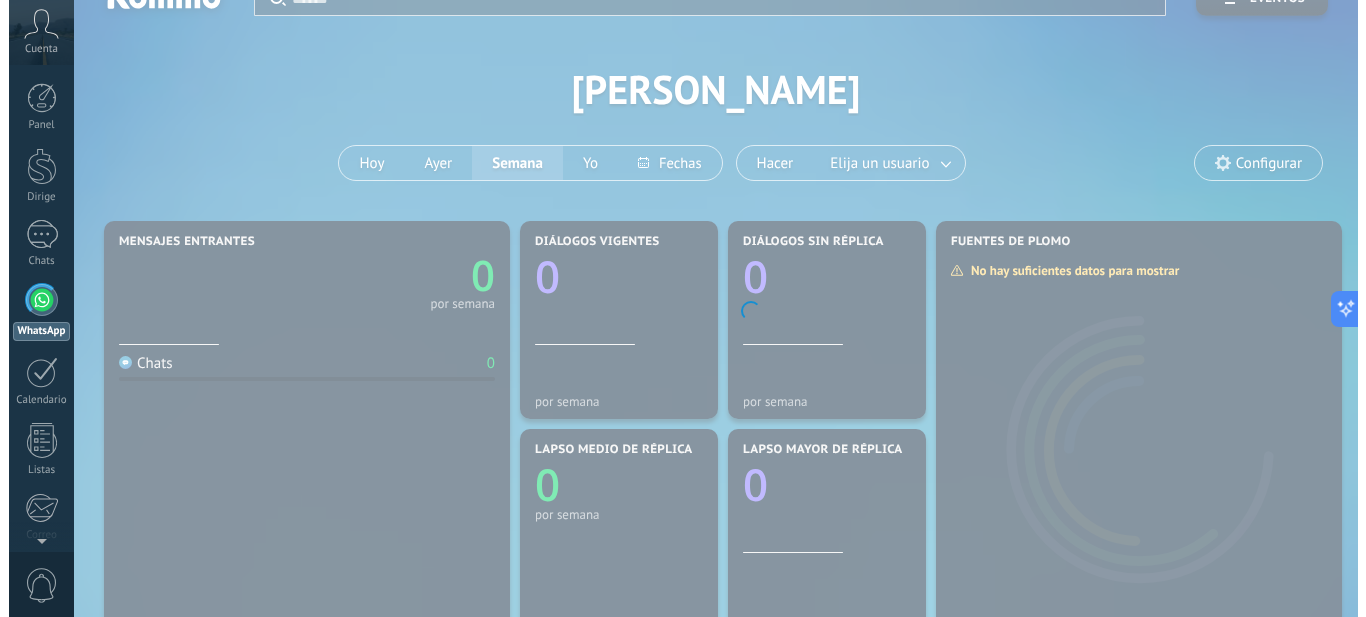 scroll, scrollTop: 0, scrollLeft: 0, axis: both 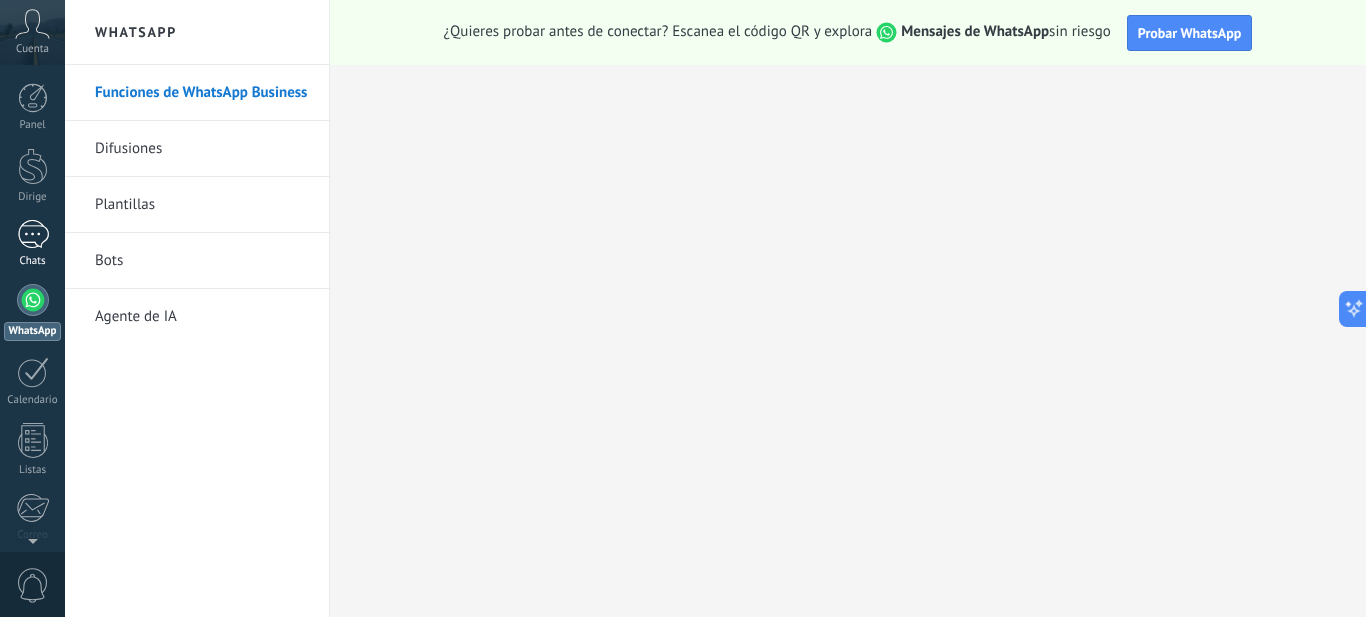 click at bounding box center (33, 234) 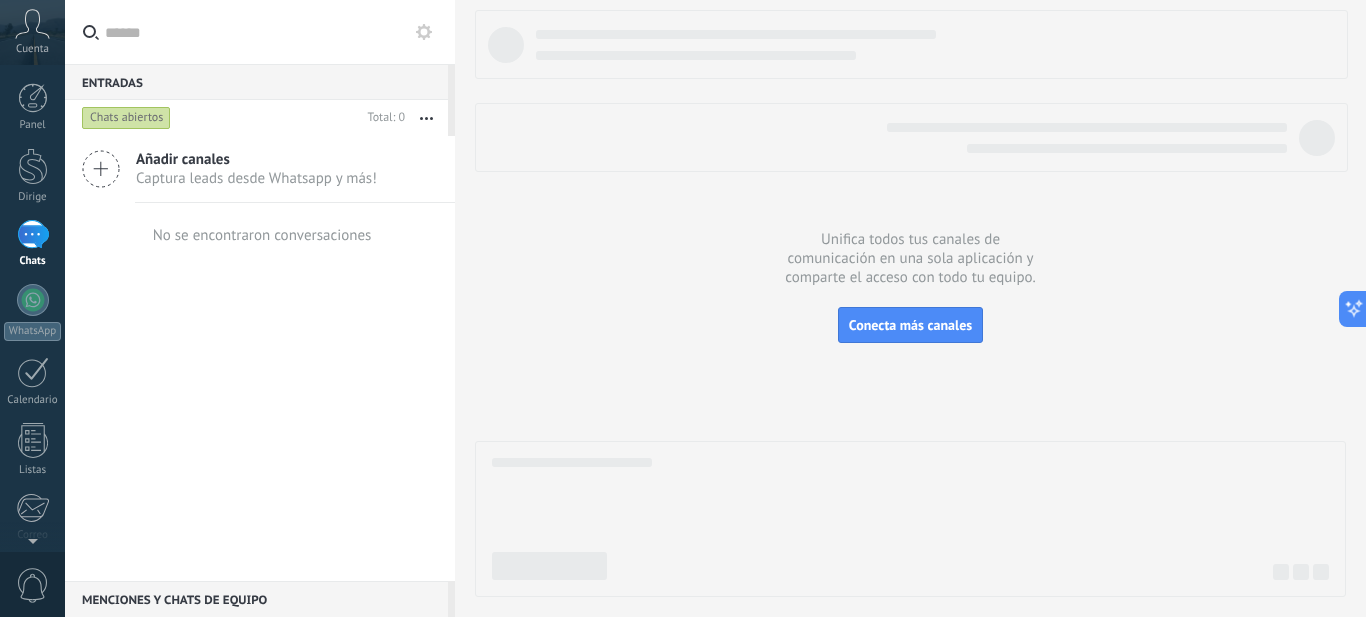 click on "Captura leads desde Whatsapp y más!" at bounding box center (256, 178) 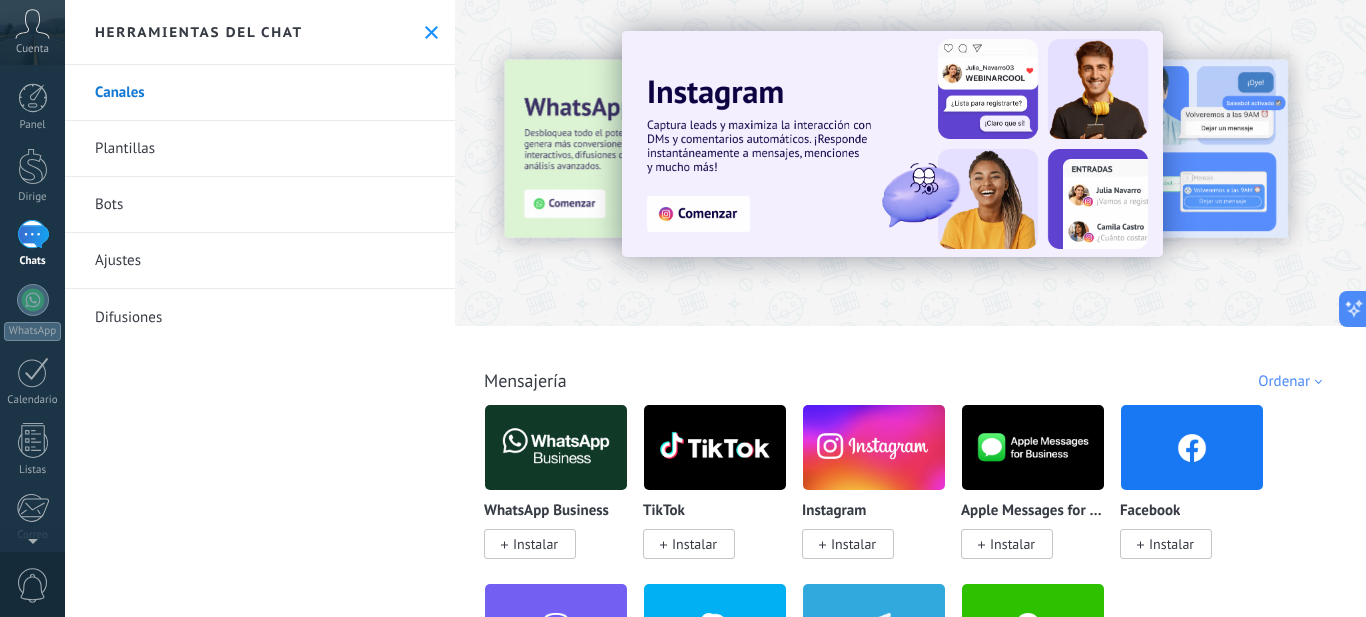 click on "Plantillas" at bounding box center (260, 149) 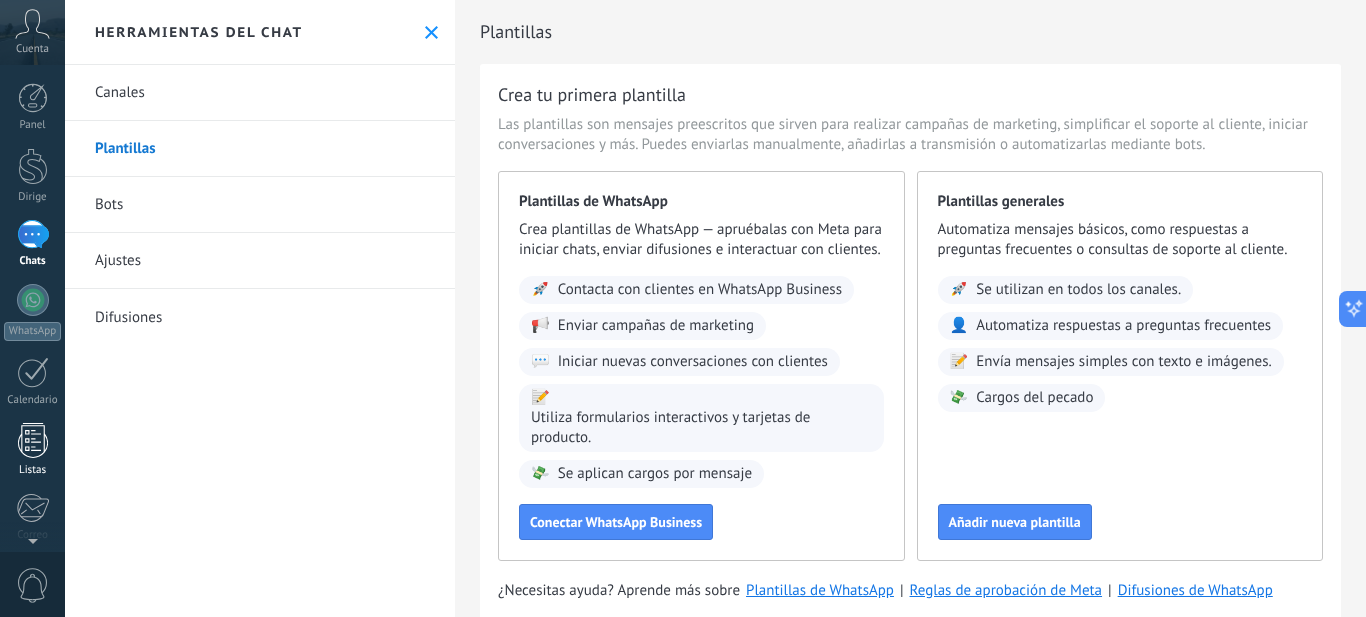 click at bounding box center (33, 440) 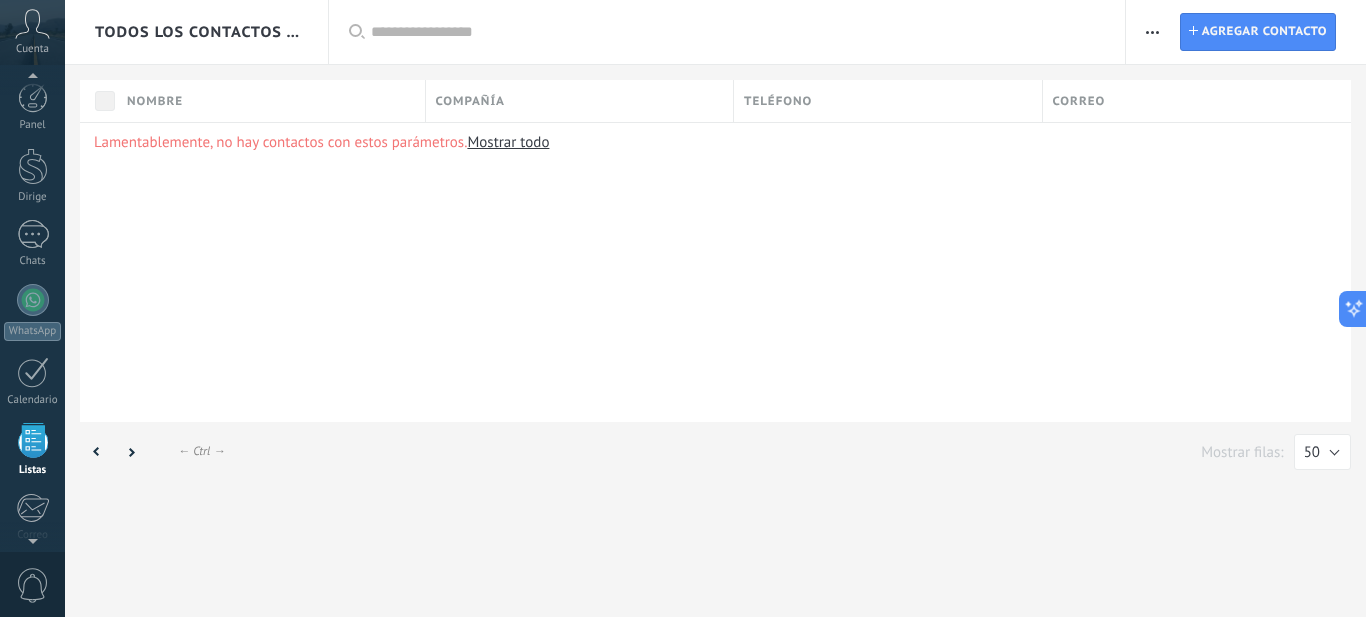 scroll, scrollTop: 124, scrollLeft: 0, axis: vertical 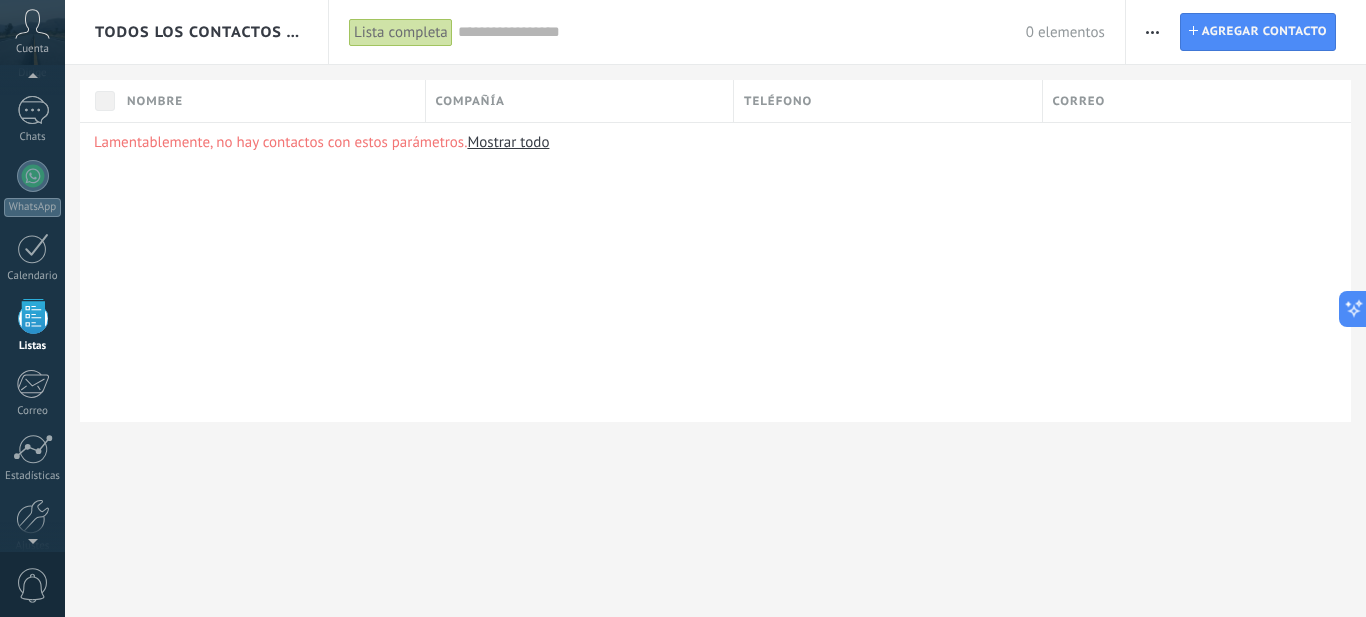 click on "Mostrar todo" at bounding box center [508, 142] 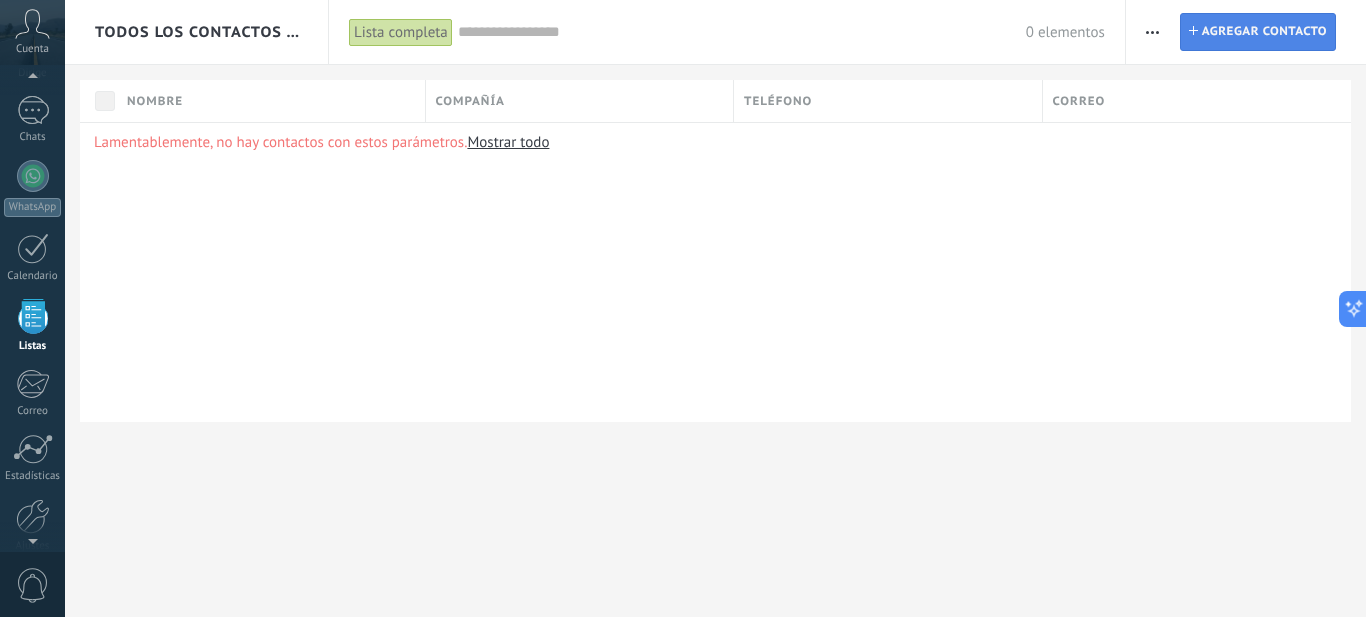 click on "Agregar contacto" at bounding box center (1264, 31) 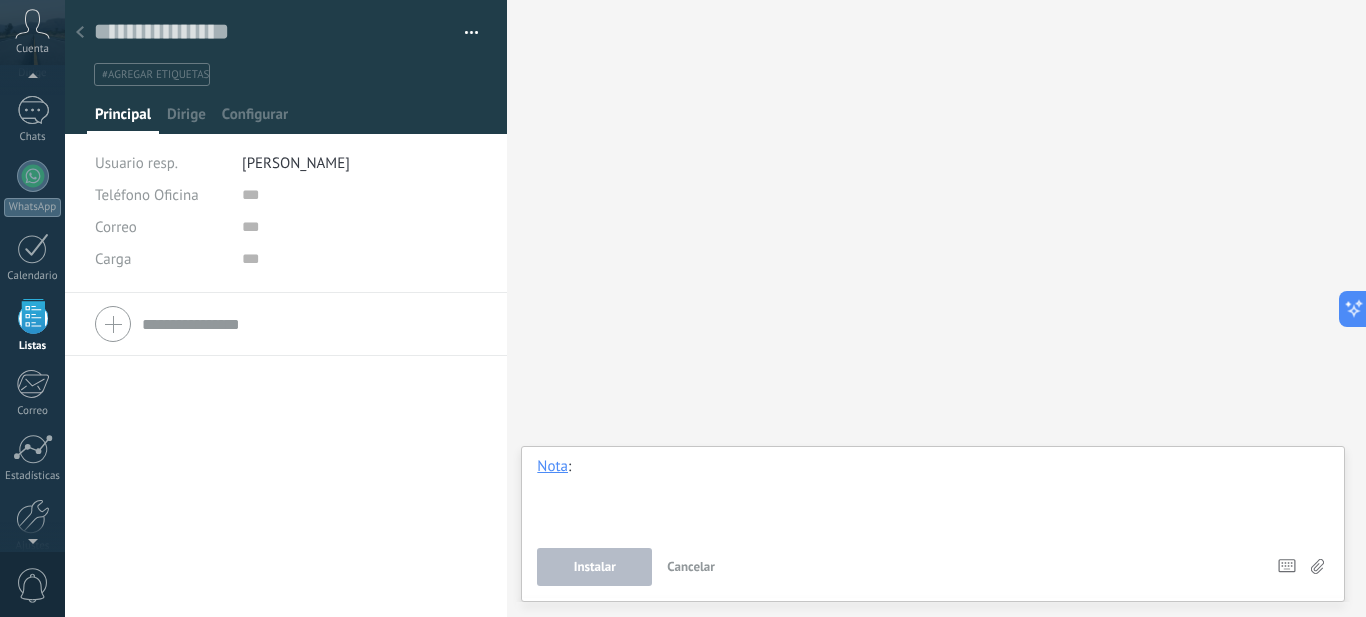 click at bounding box center [933, 495] 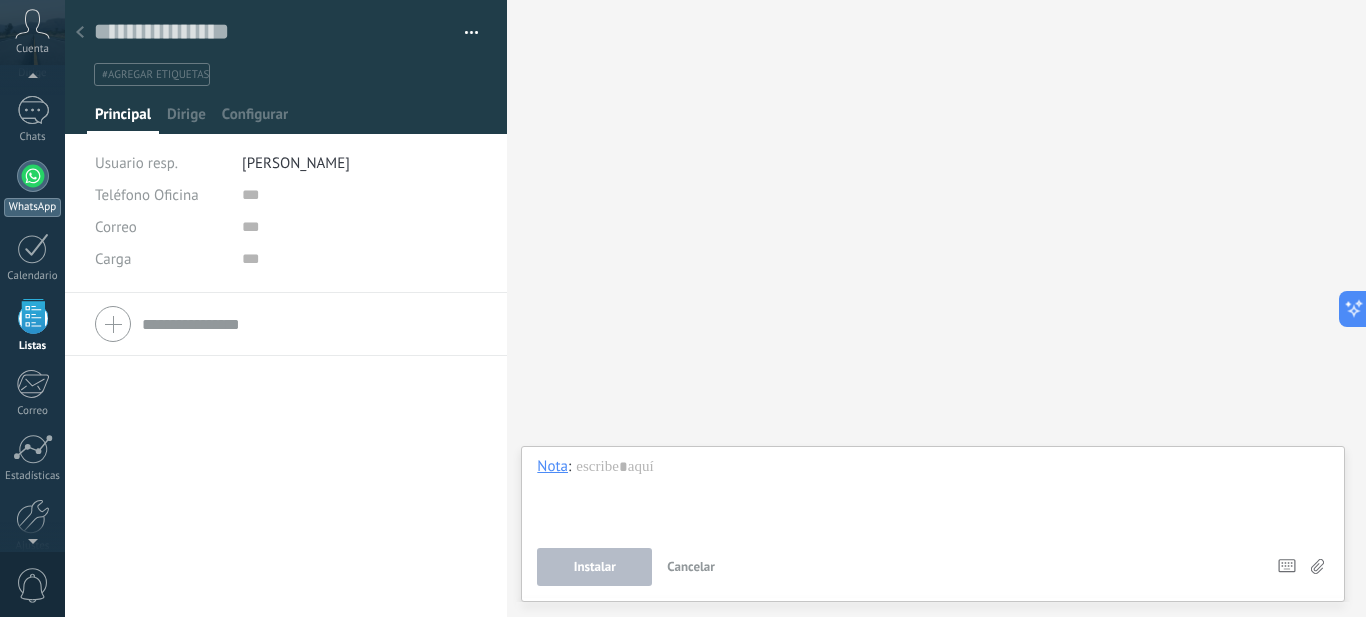 click on "WhatsApp" at bounding box center (32, 207) 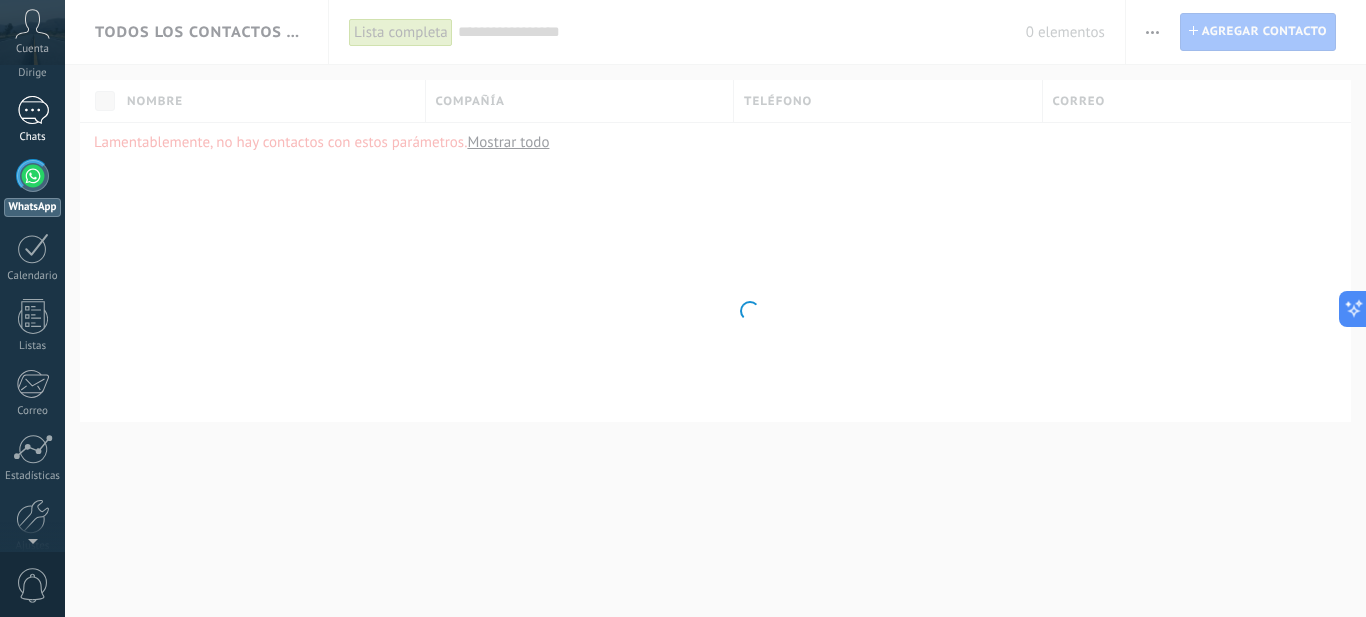 scroll, scrollTop: 0, scrollLeft: 0, axis: both 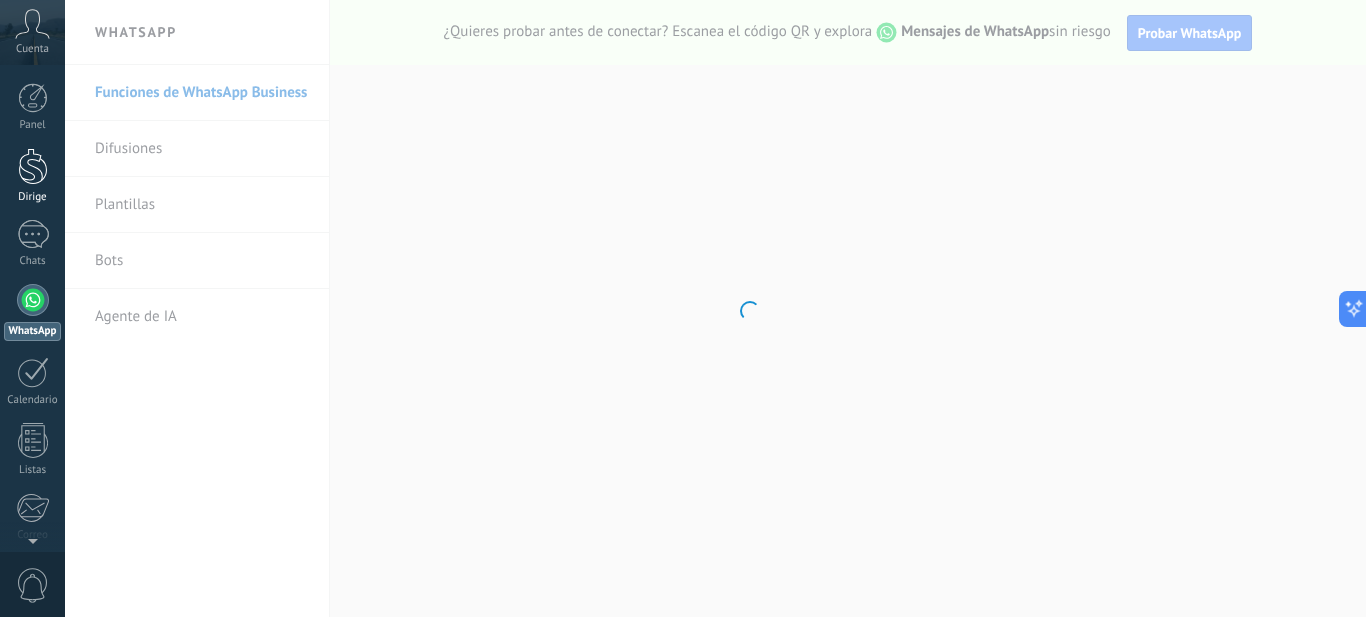 click on "Dirige" at bounding box center (32, 176) 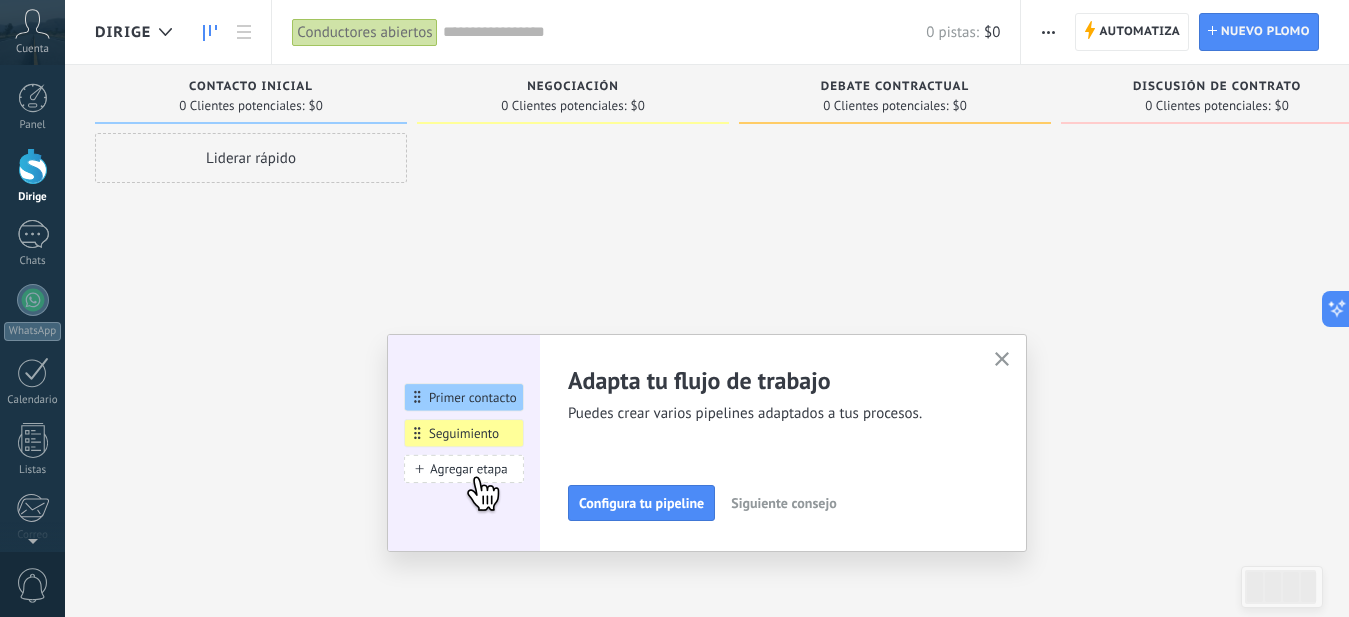 click 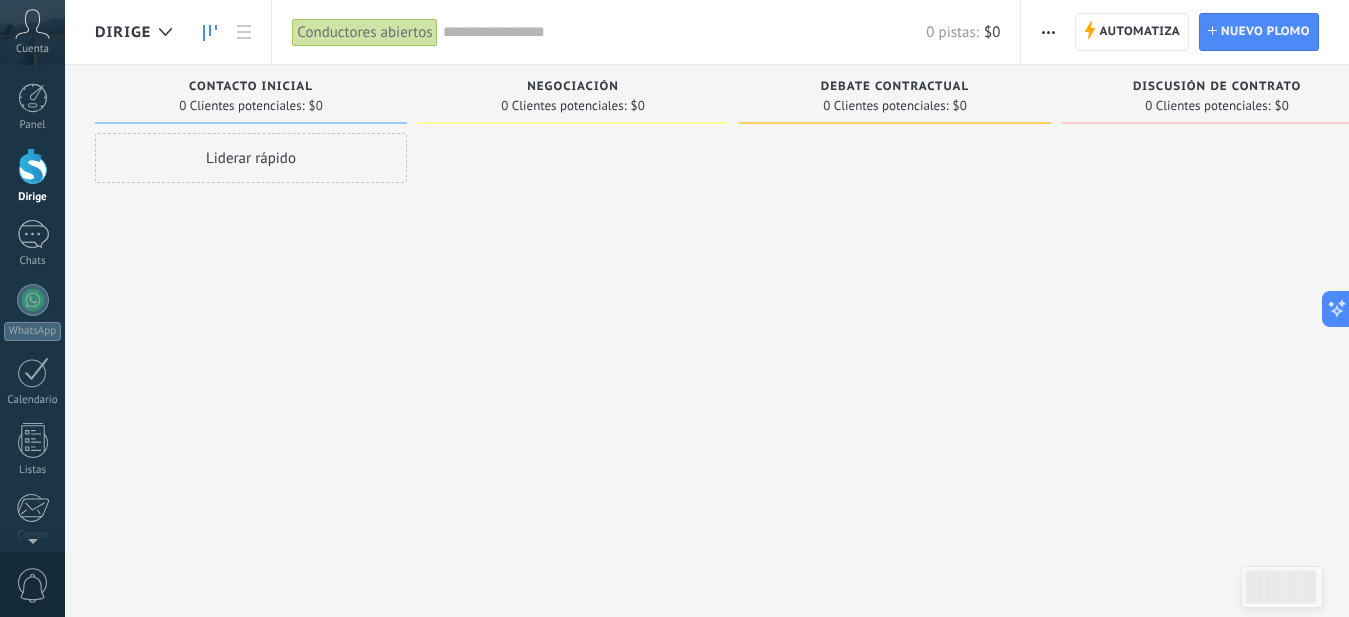 click on "Liderar rápido" at bounding box center (251, 158) 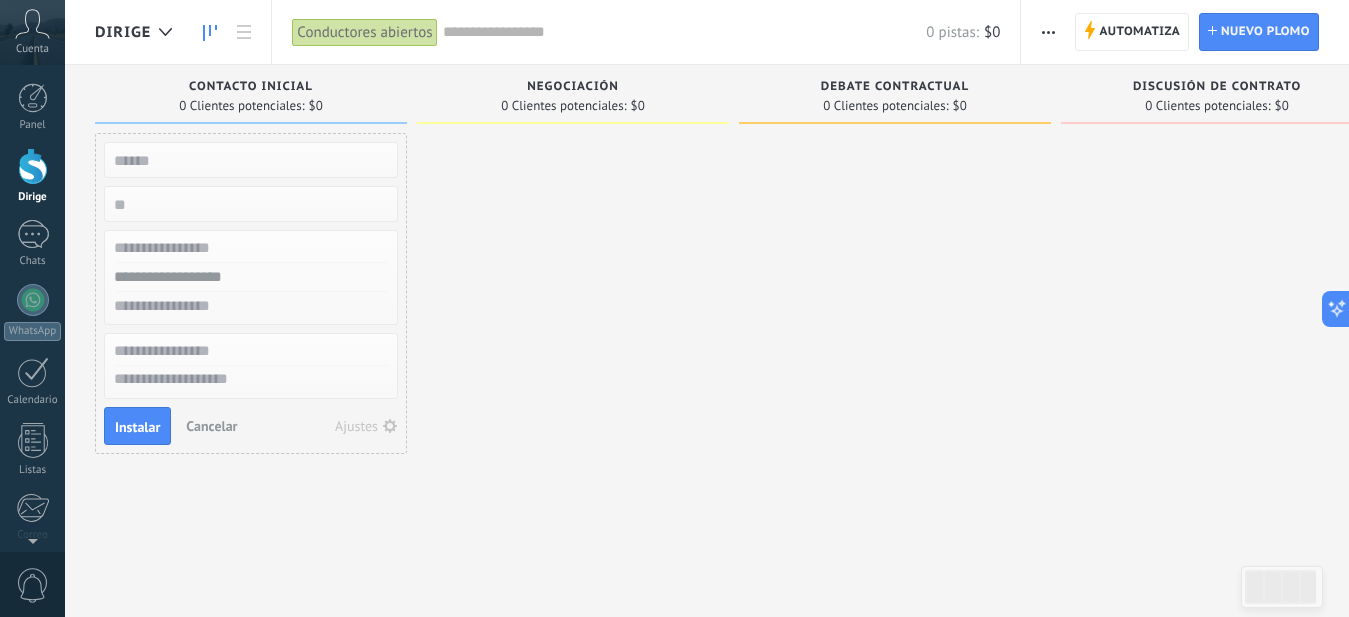 click on "Cancelar" at bounding box center [211, 426] 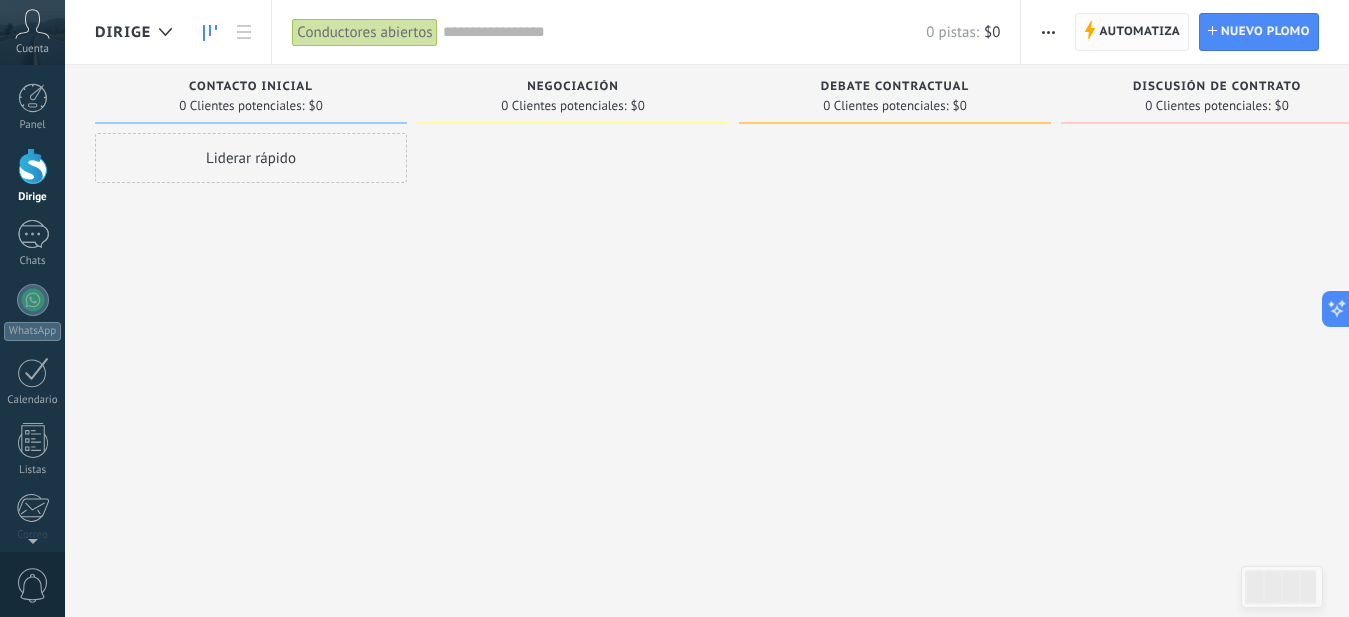 click on "Automatiza" at bounding box center (1139, 32) 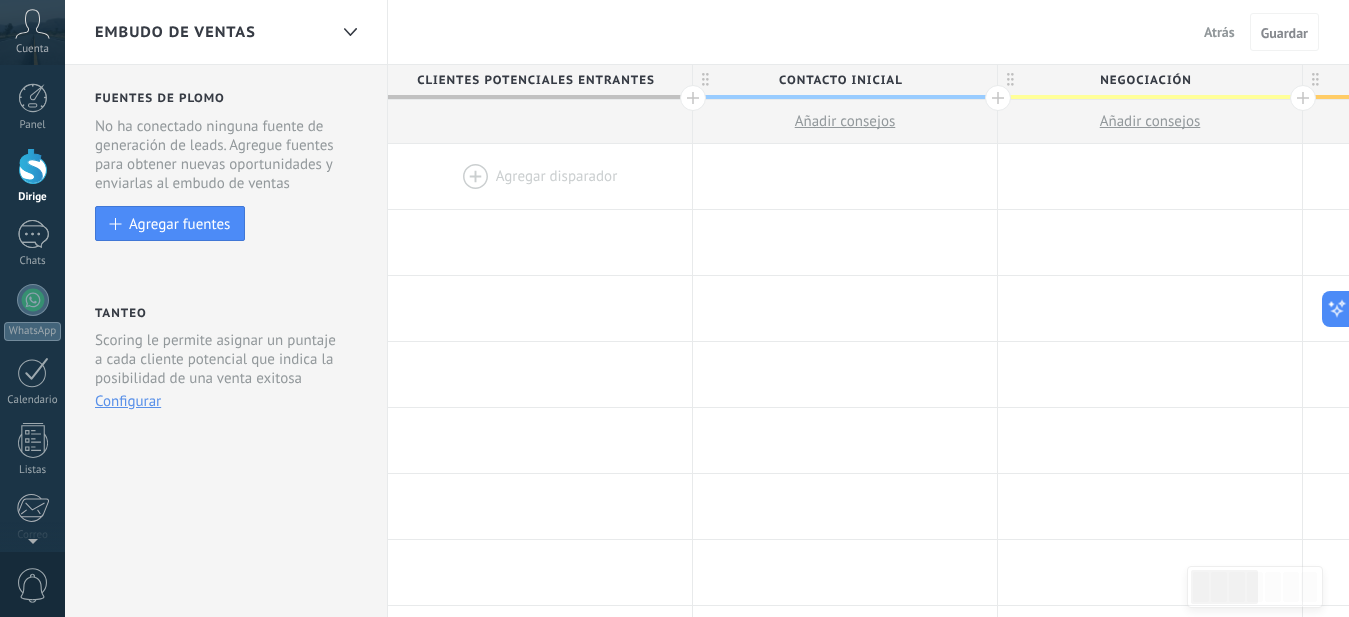 click on "Atrás" at bounding box center [1219, 32] 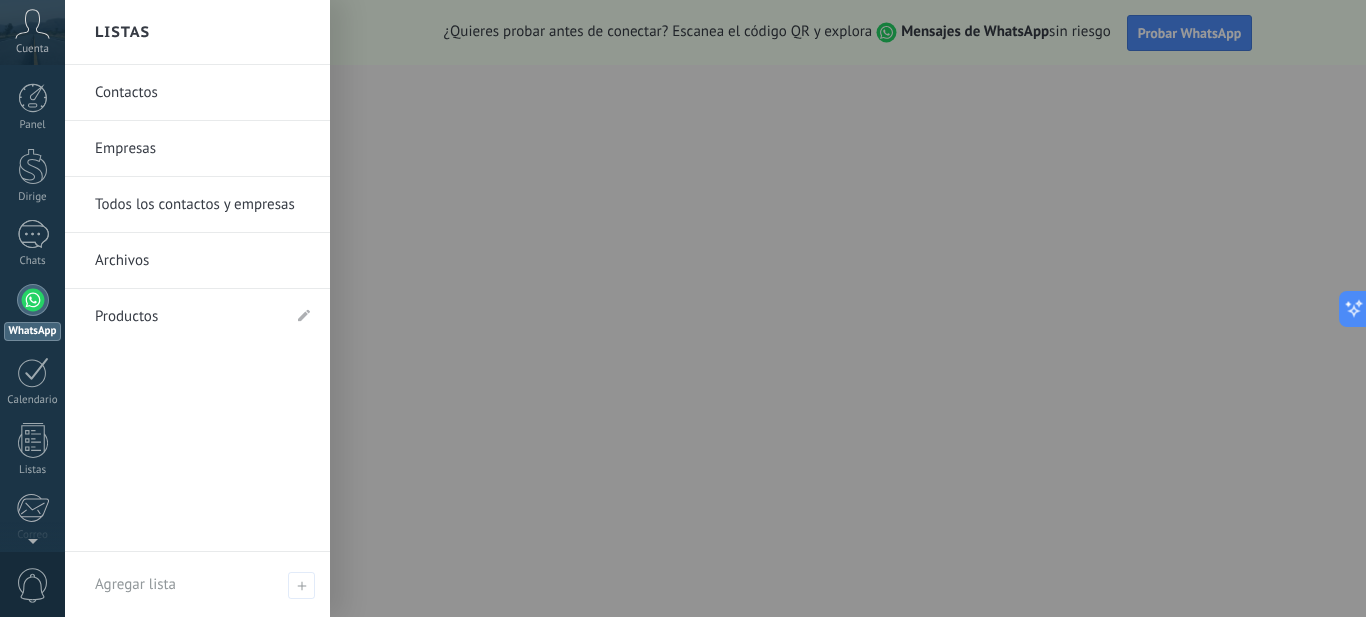 click on "Productos" at bounding box center [187, 317] 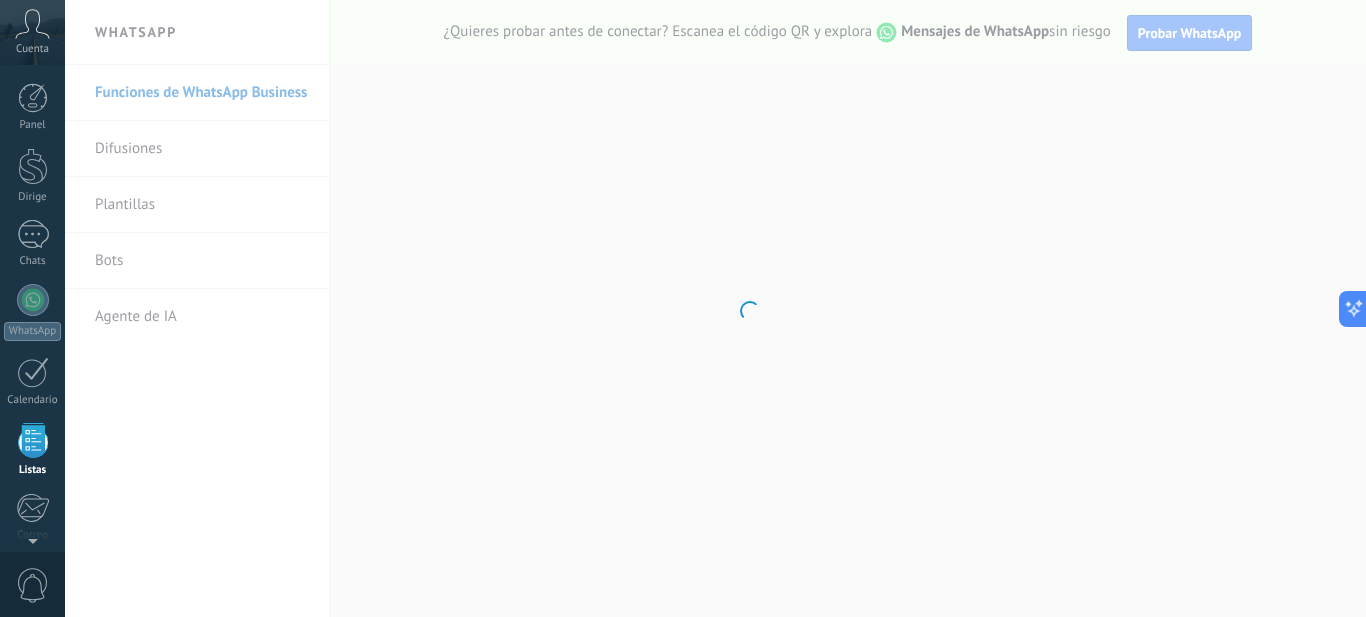 scroll, scrollTop: 124, scrollLeft: 0, axis: vertical 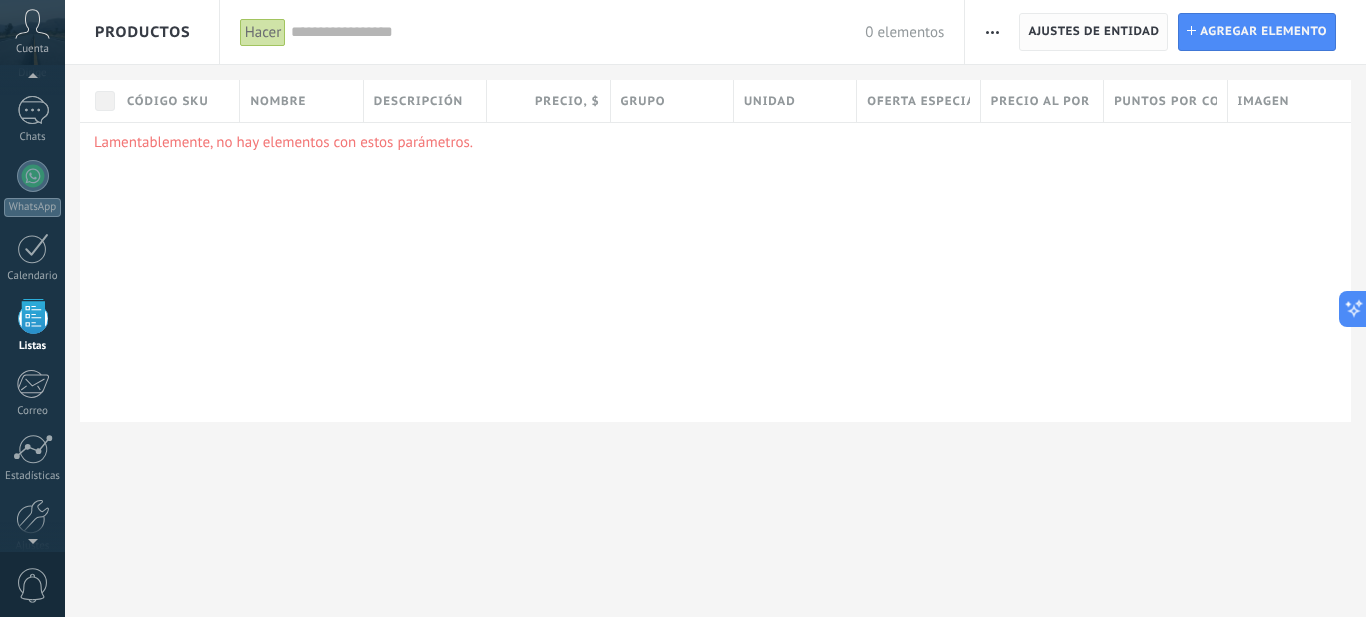 click on "Ajustes de entidad" at bounding box center [1093, 31] 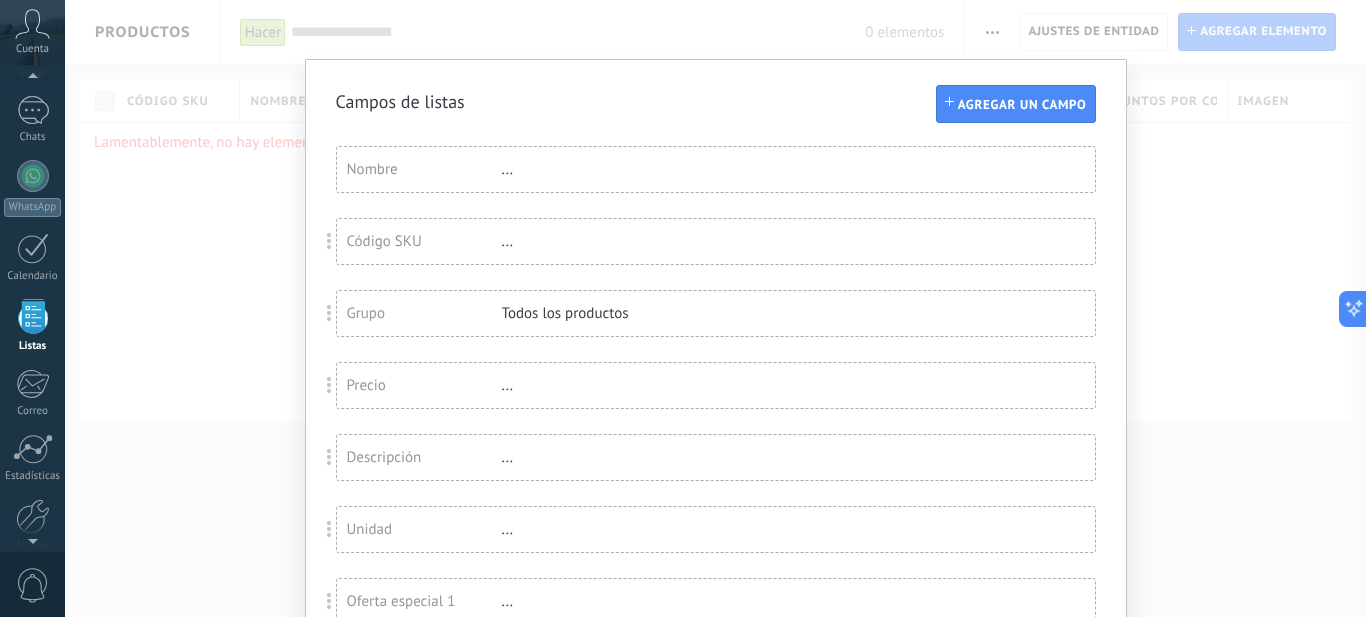 scroll, scrollTop: 0, scrollLeft: 0, axis: both 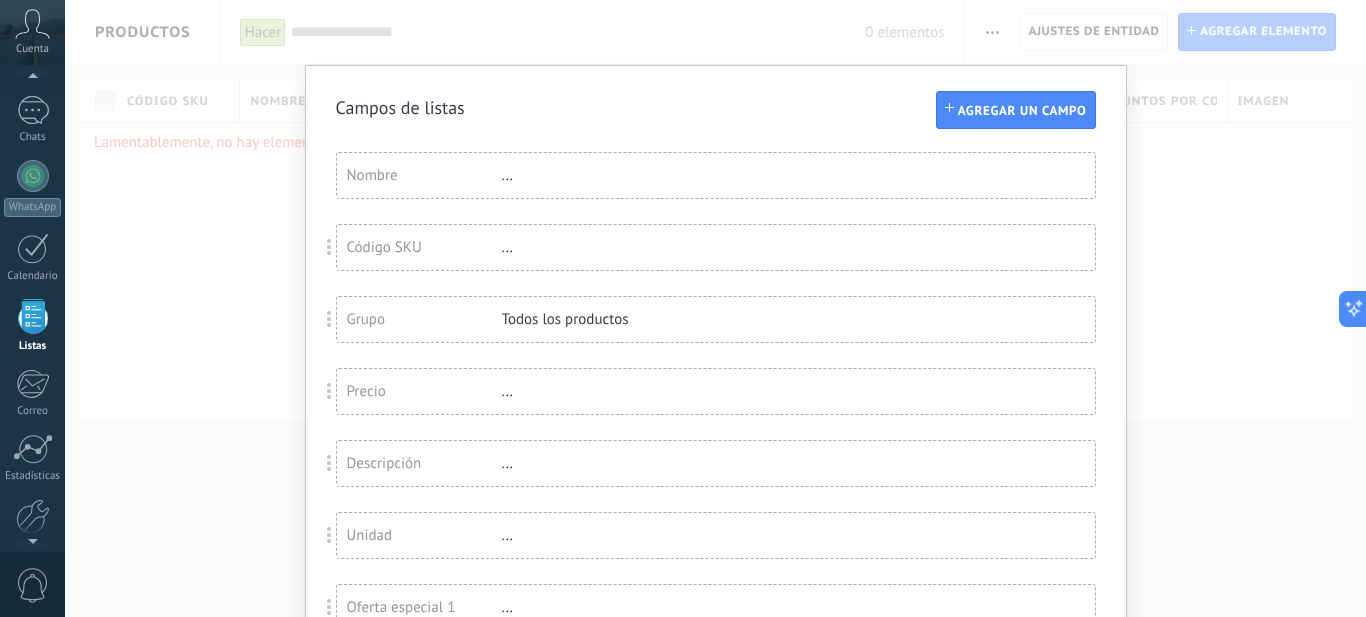 click on "Campos de listas Agregar un campo Usted ha alcanzado la cantidad máxima de los campos añadidos en la tarifa Periodo de prueba Nombre ... Código SKU ... Grupo Todos los productos Precio ... Descripción ... Unidad ... Oferta especial 1 ... Precio al por mayor ... Puntos por compra ... Imagen ..." at bounding box center [715, 308] 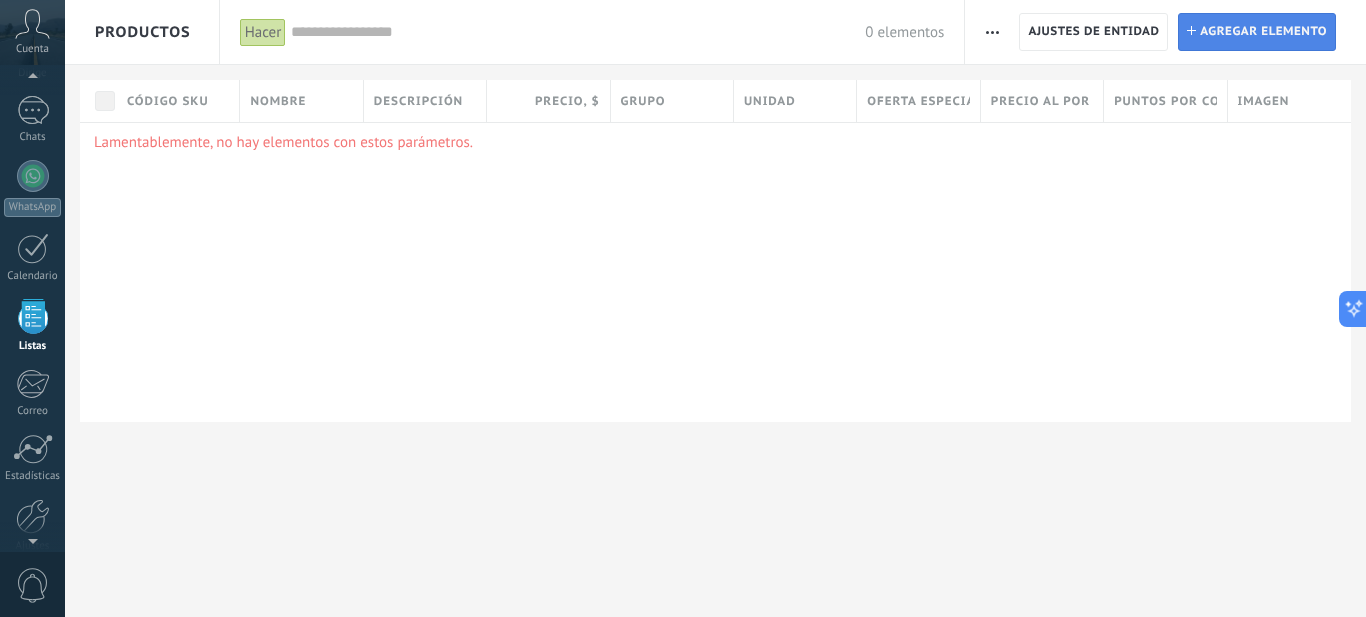 click on "Agregar elemento" at bounding box center [1263, 31] 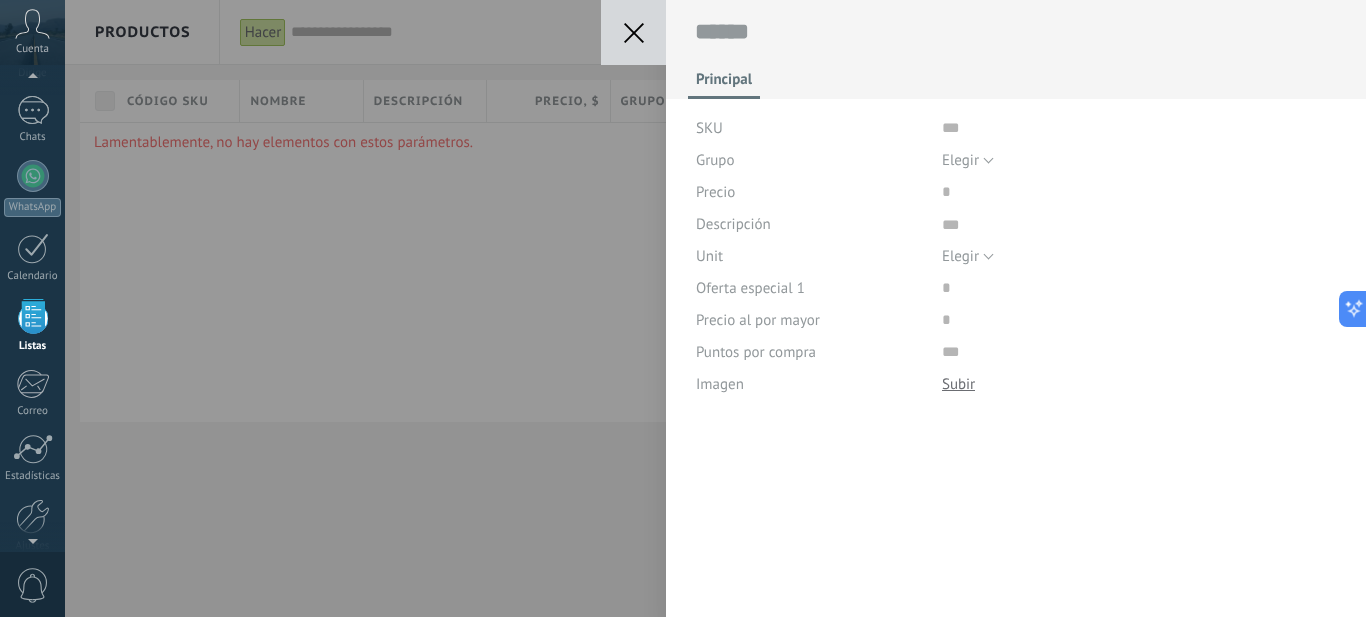 scroll, scrollTop: 20, scrollLeft: 0, axis: vertical 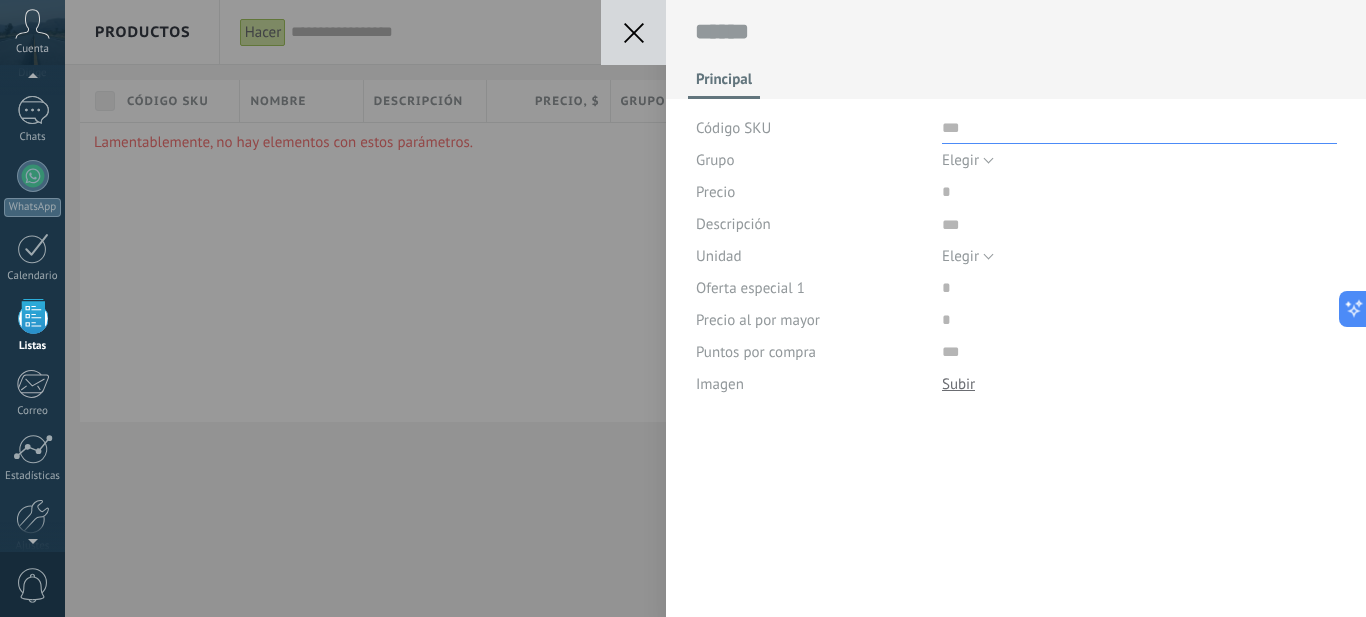 click at bounding box center [1139, 128] 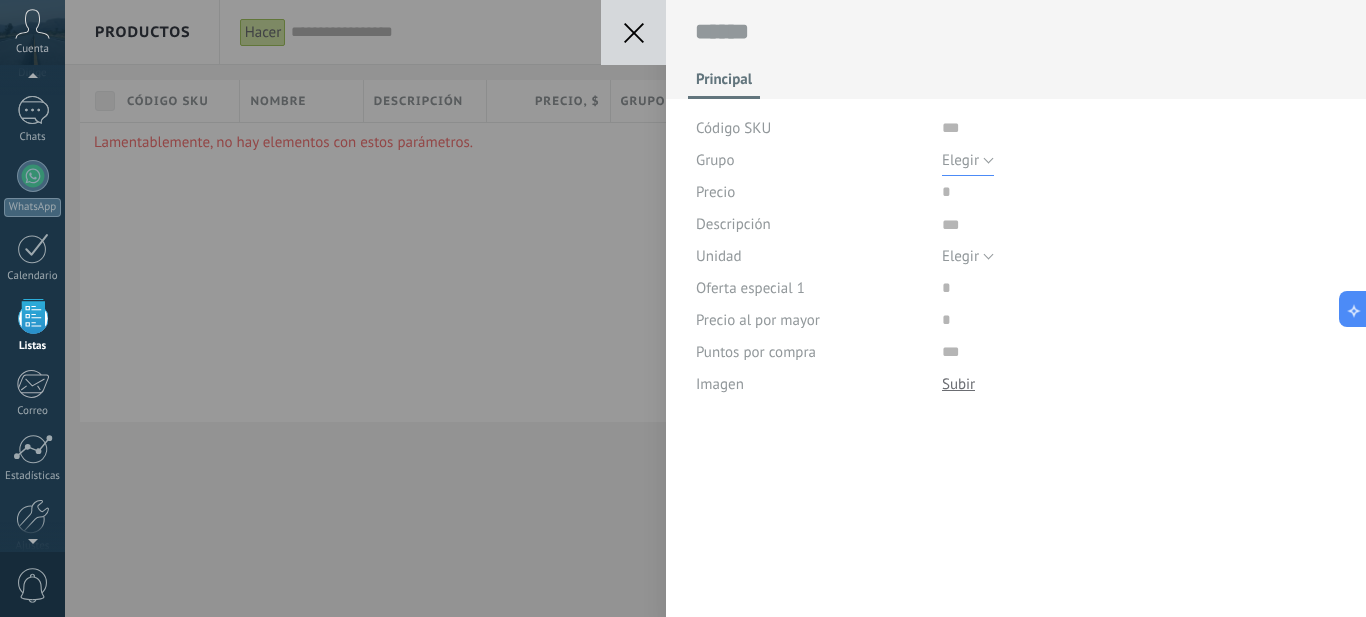 click on "Elegir" at bounding box center (968, 160) 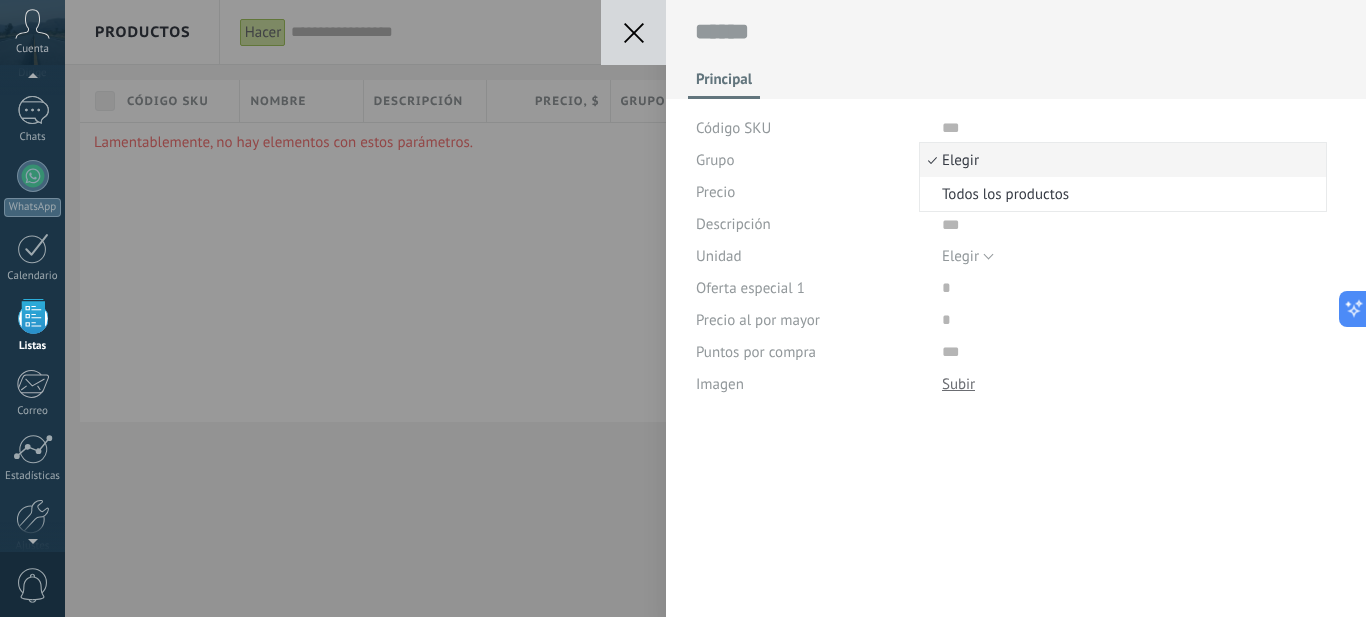 click on "Guardar Cancelar Principal Código SKU Grupo Elegir Todos los productos Elegir Precio Descripción Unidad Elegir ordenador personal yo m3 kilogramo el galón pies cúbicos libra Elegir Oferta especial 1 Precio al por mayor Puntos por compra Imagen Descargar   Reemplazar Descargar Versiones Eliminar" at bounding box center (715, 308) 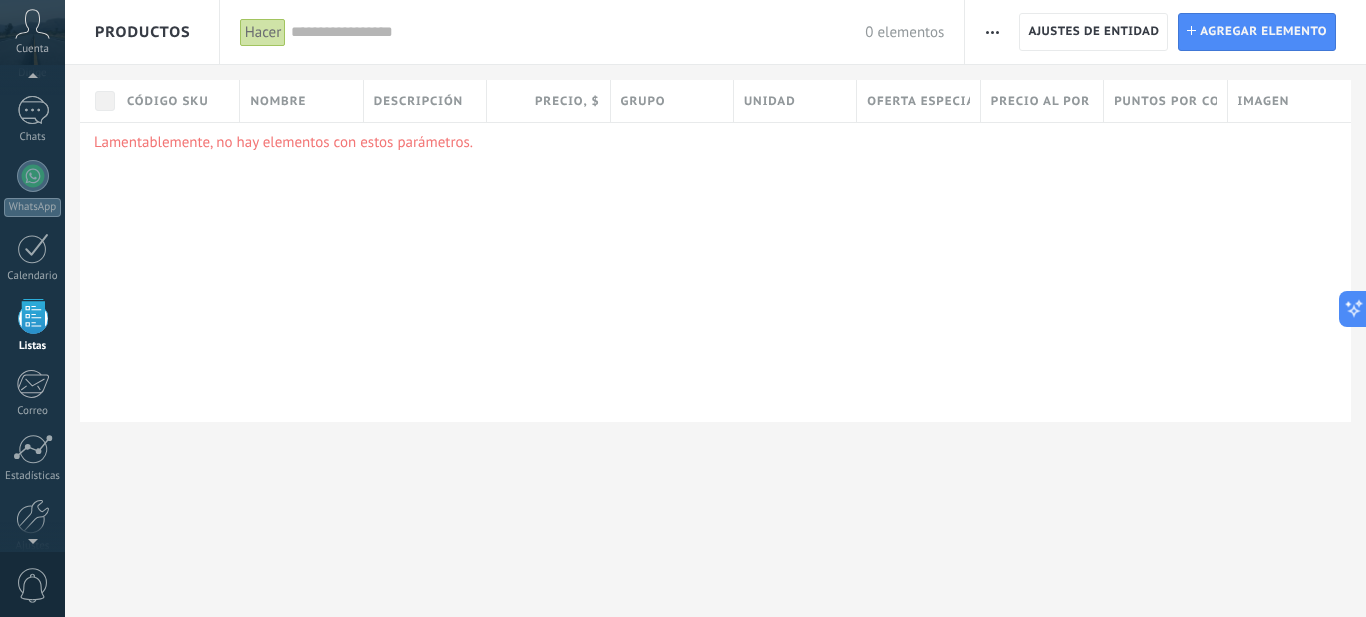 click at bounding box center [992, 32] 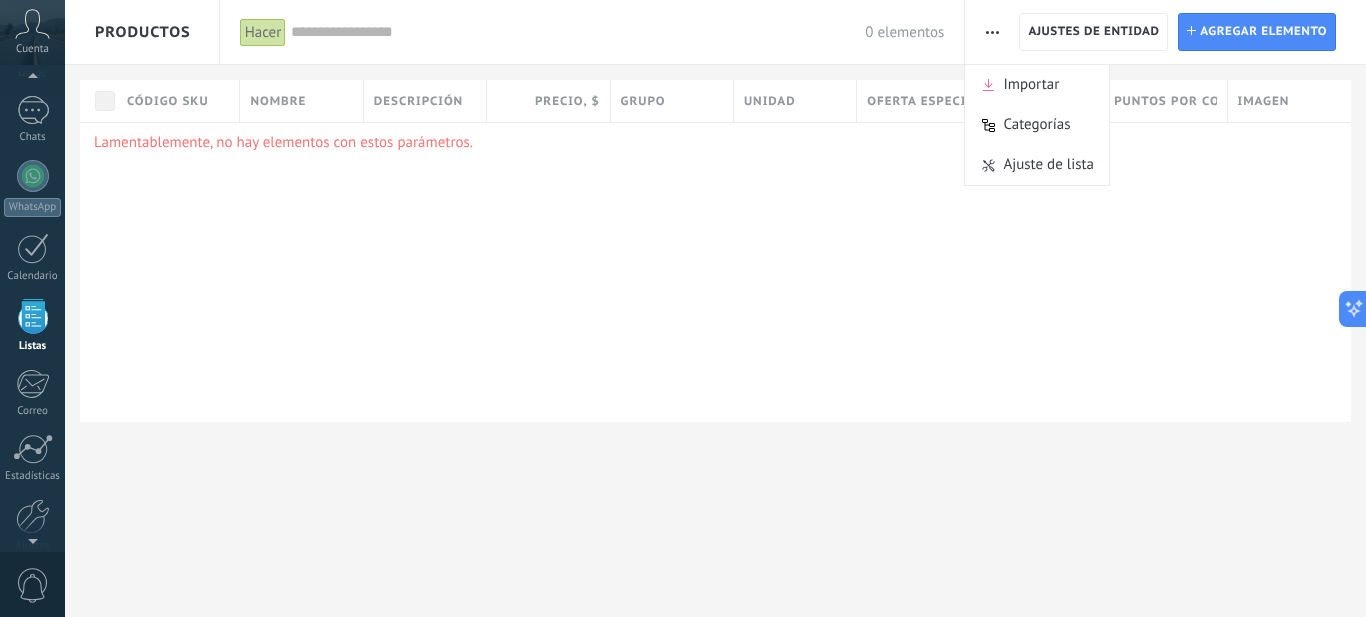 drag, startPoint x: 826, startPoint y: 255, endPoint x: 810, endPoint y: 238, distance: 23.345236 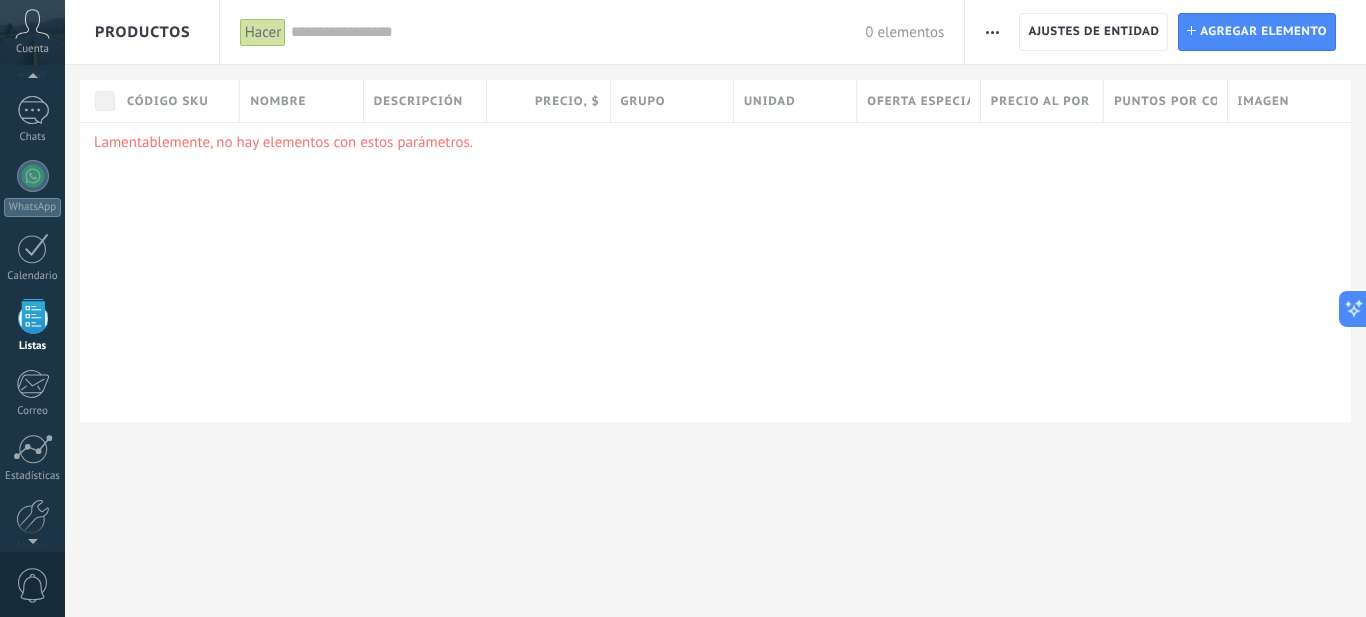 scroll, scrollTop: 118, scrollLeft: 0, axis: vertical 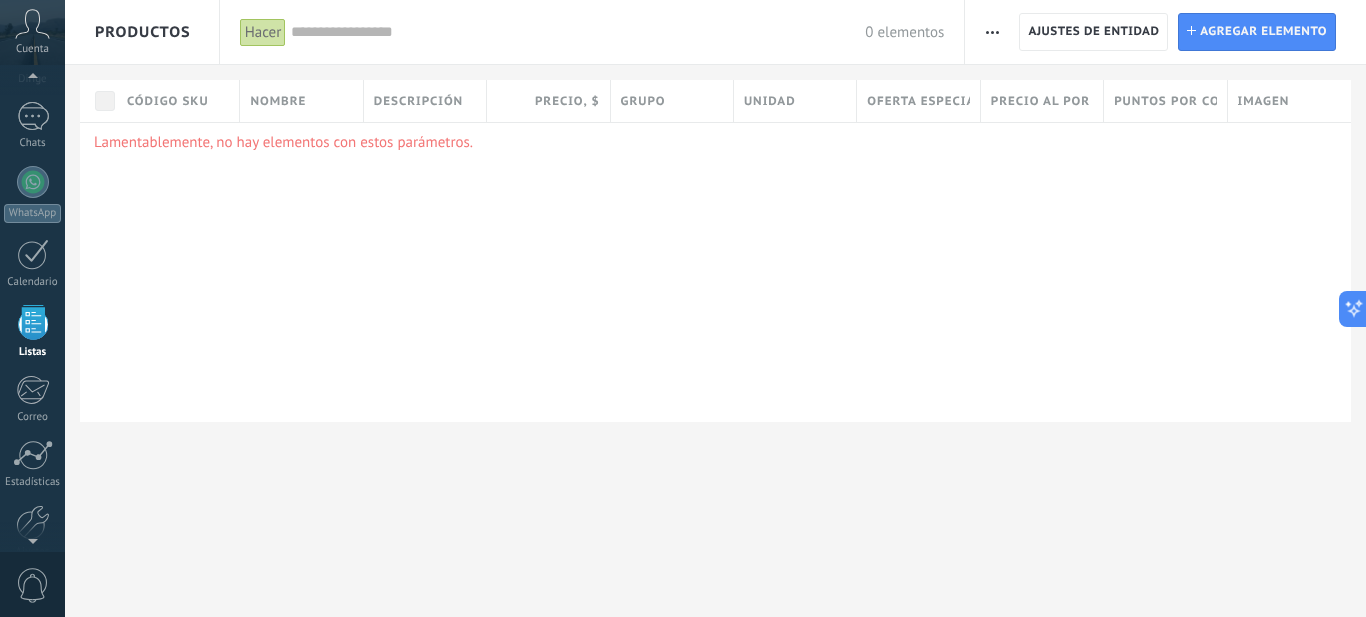 click on "Cuenta" at bounding box center (32, 49) 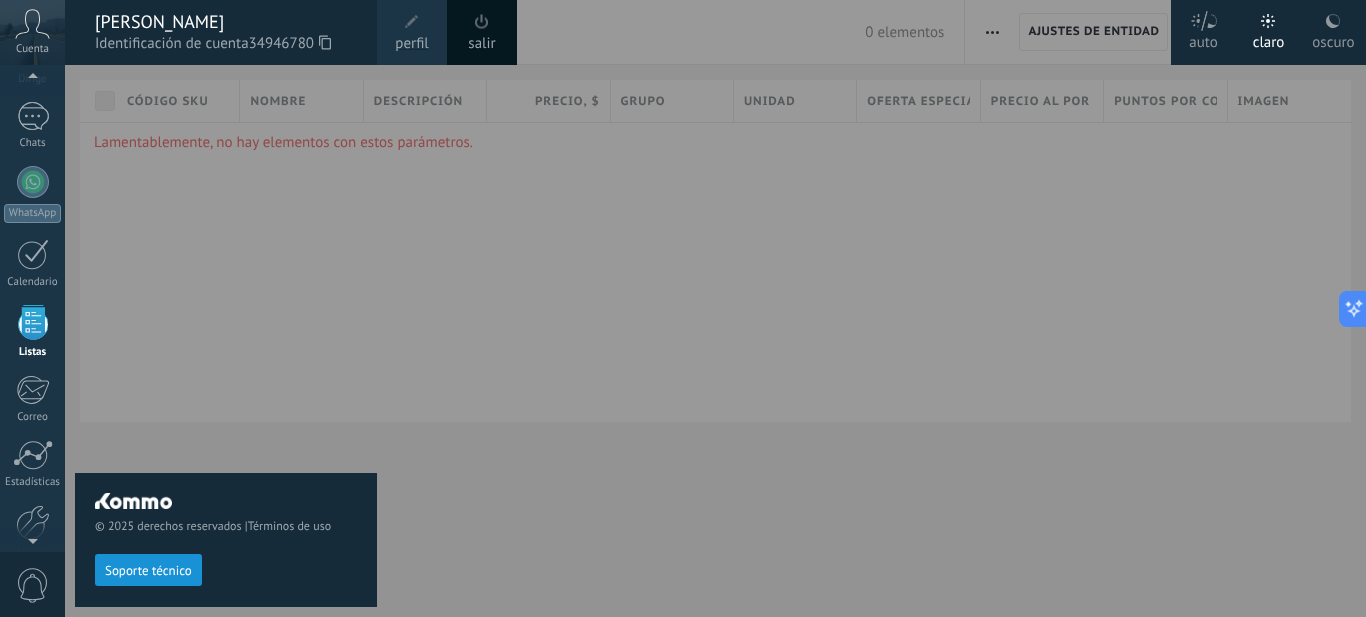 scroll, scrollTop: 115, scrollLeft: 0, axis: vertical 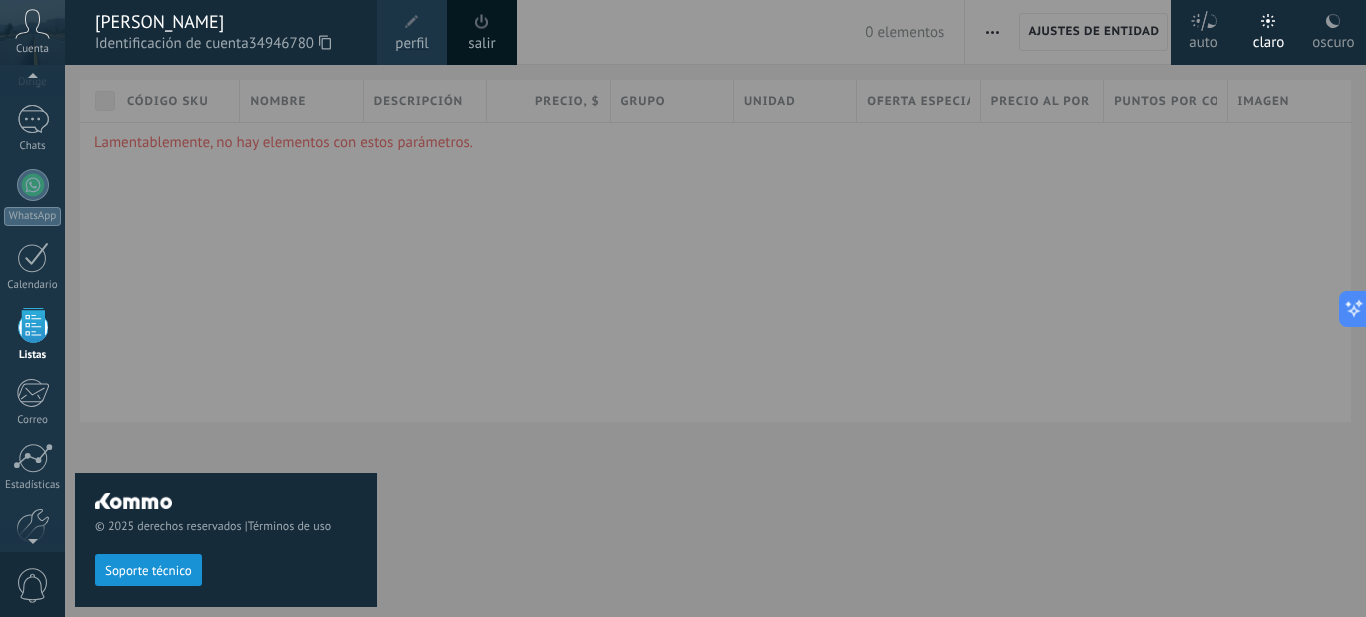 click at bounding box center [748, 308] 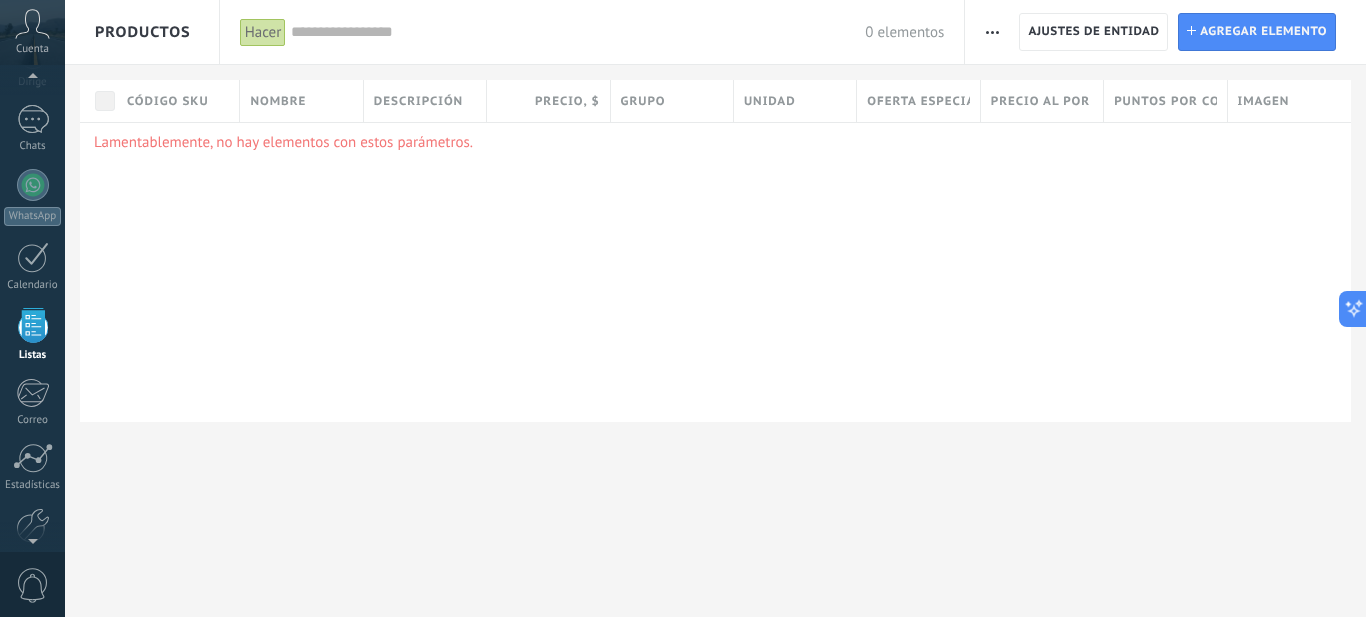 scroll, scrollTop: 124, scrollLeft: 0, axis: vertical 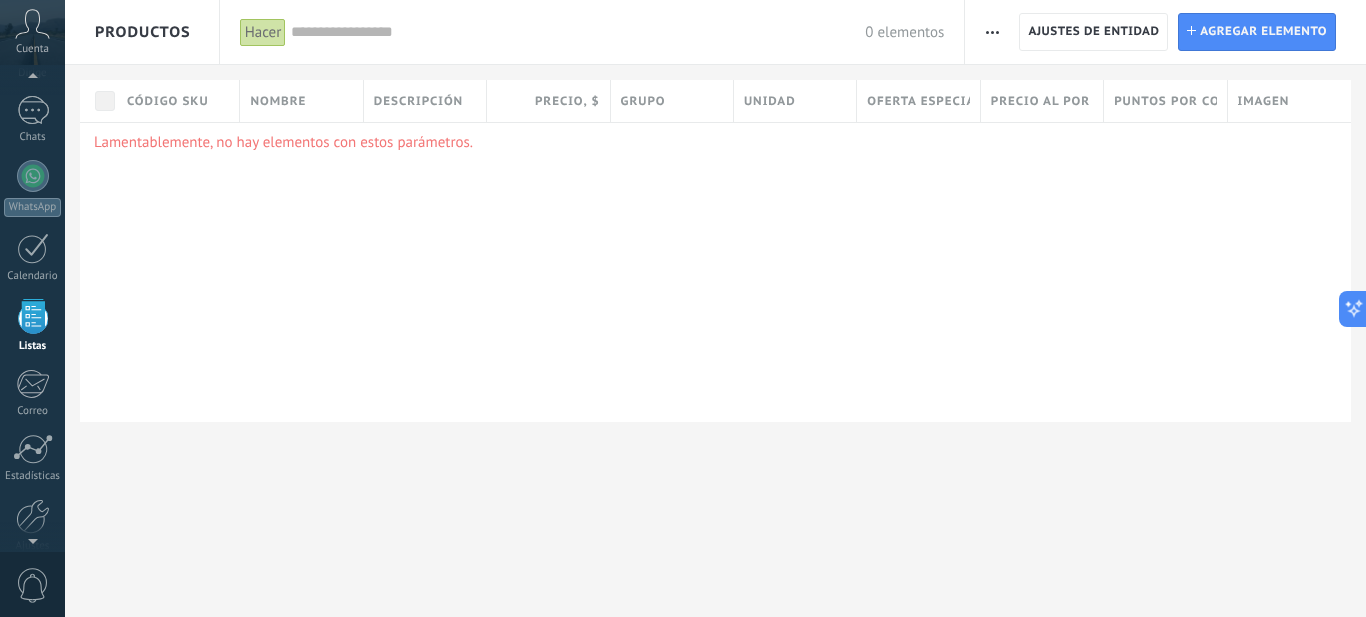 click on "Puntos por compra" at bounding box center [1185, 101] 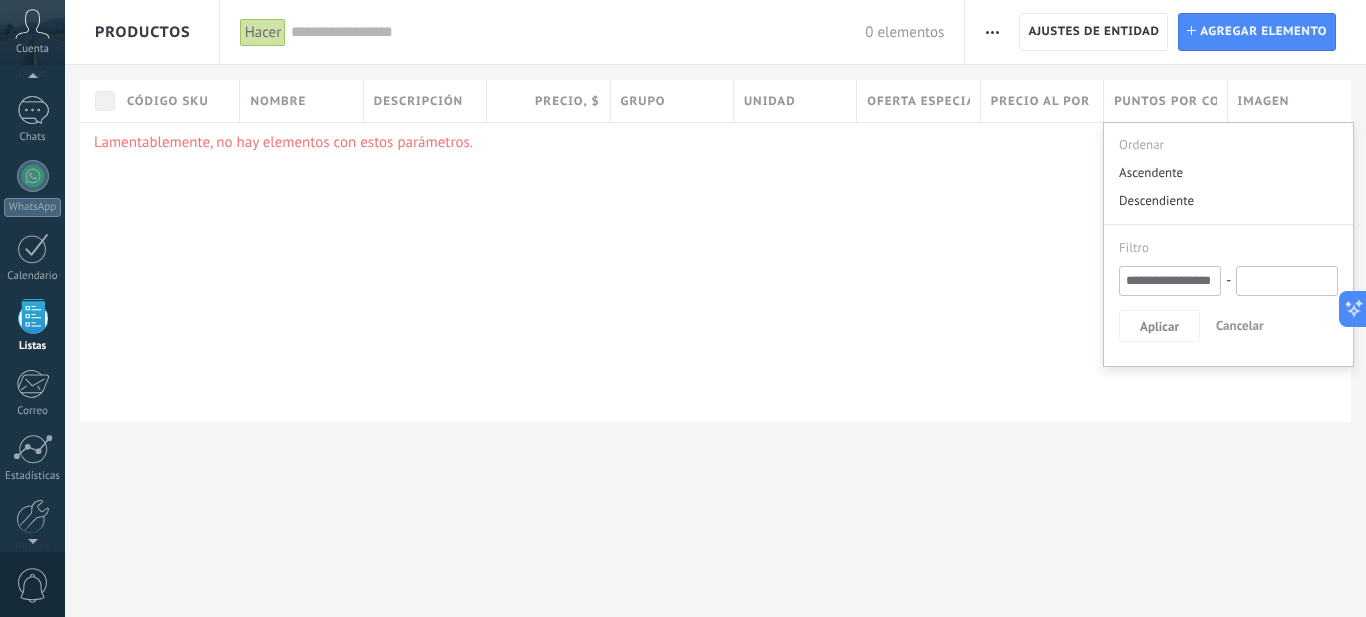 click on "Lamentablemente, no hay elementos con estos parámetros." at bounding box center [715, 272] 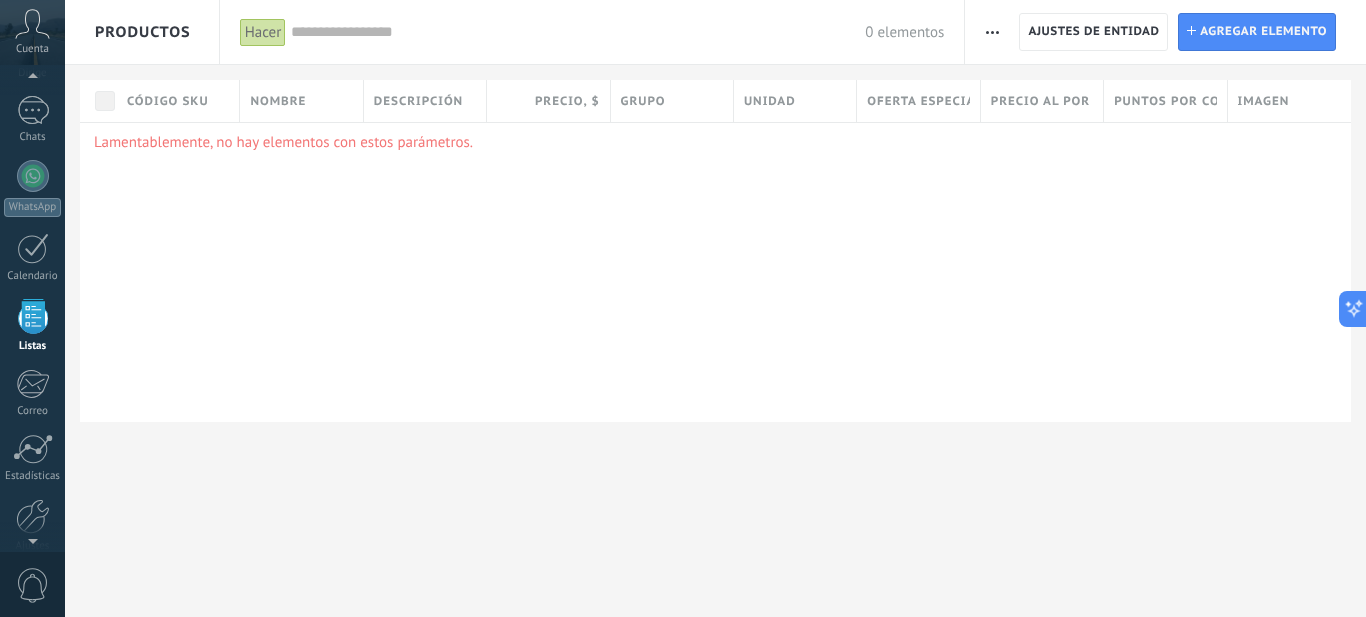 drag, startPoint x: 1230, startPoint y: 85, endPoint x: 1219, endPoint y: 111, distance: 28.231188 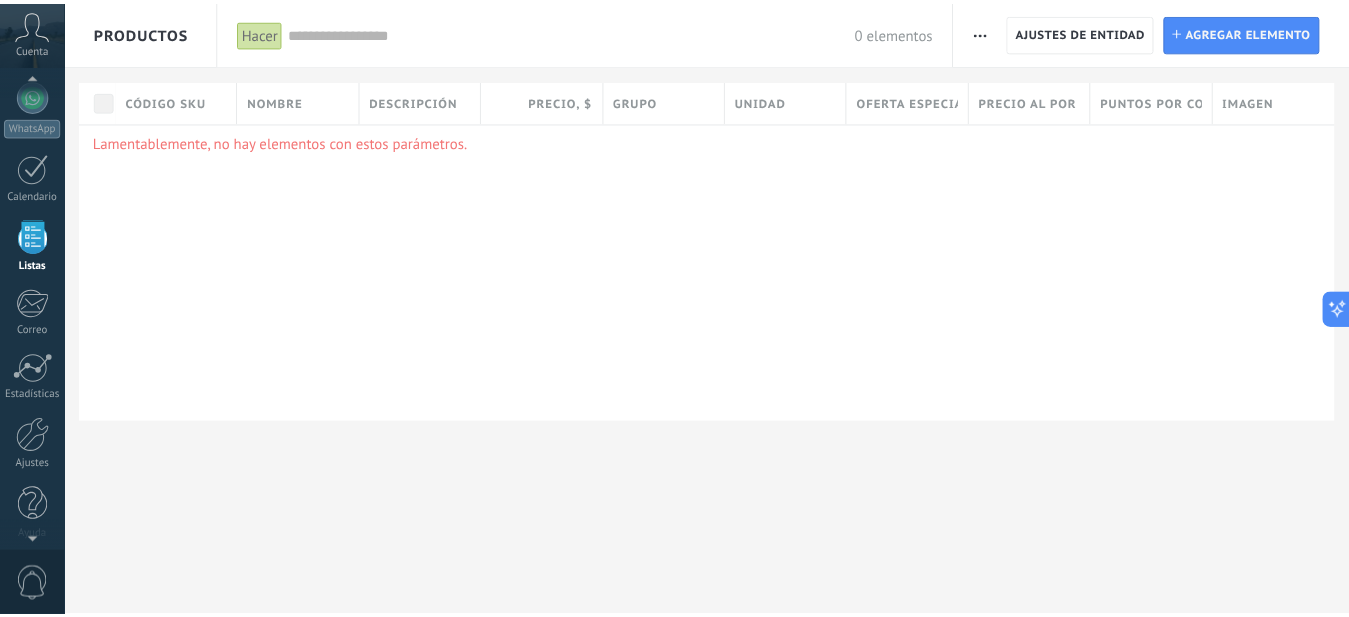 scroll, scrollTop: 215, scrollLeft: 0, axis: vertical 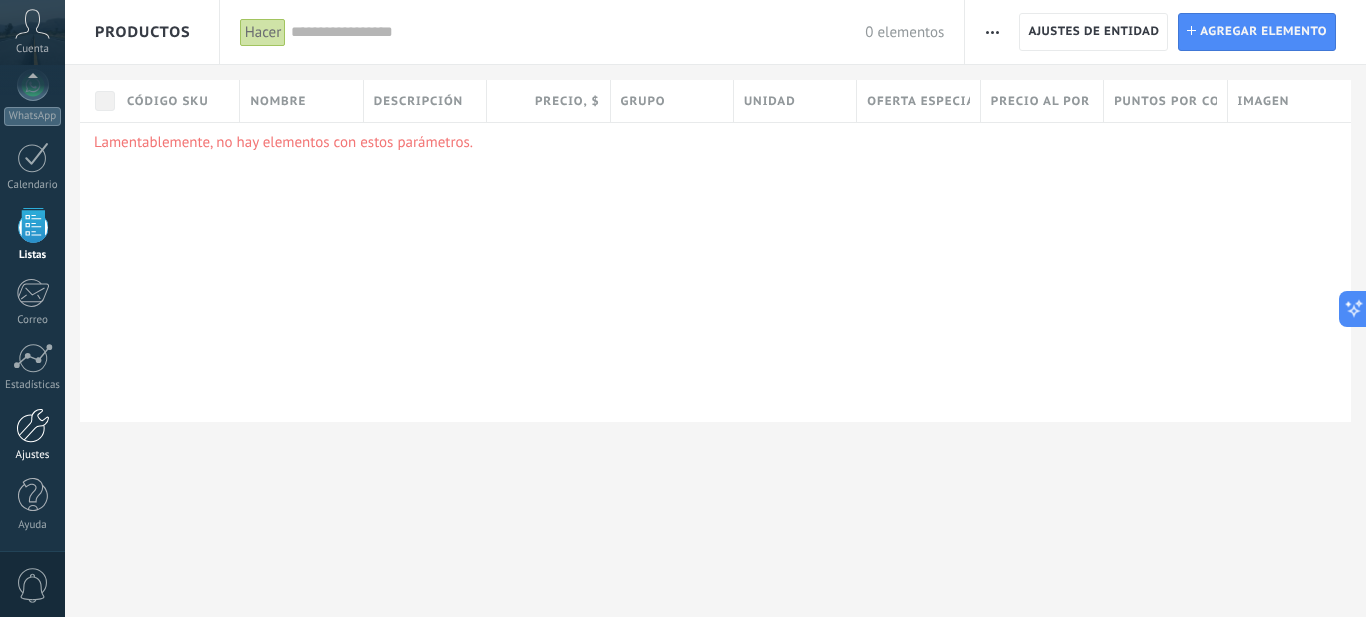 click at bounding box center (33, 425) 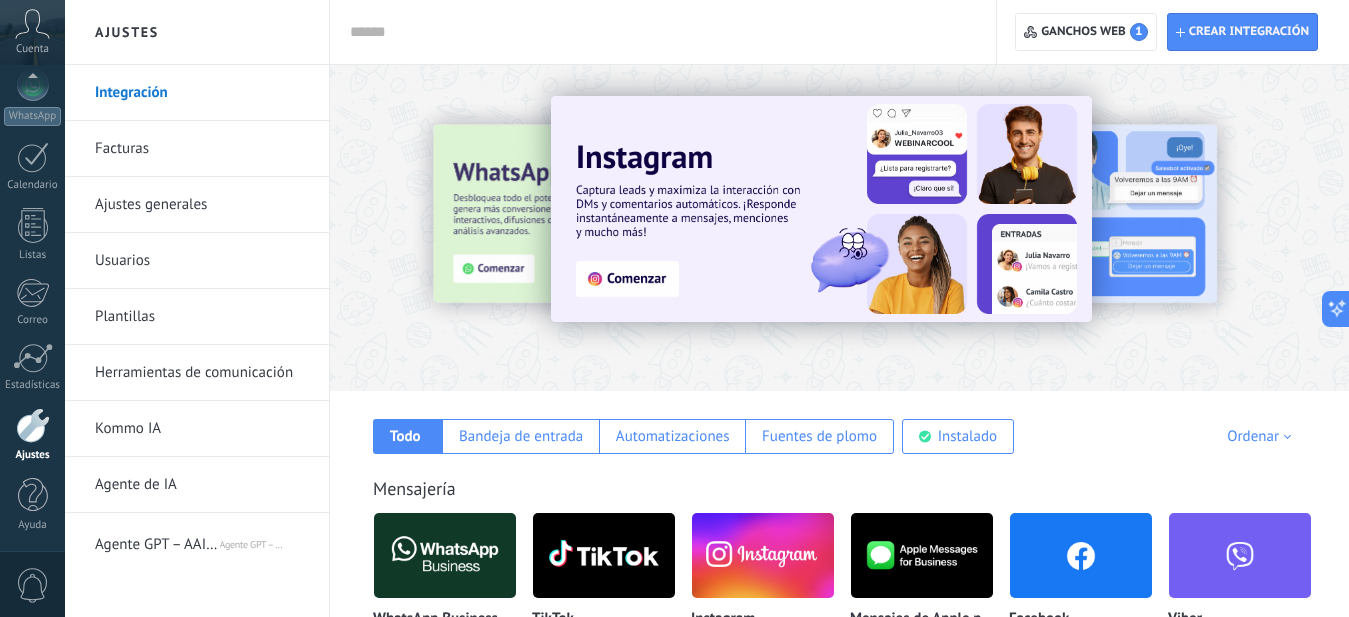 scroll, scrollTop: 100, scrollLeft: 0, axis: vertical 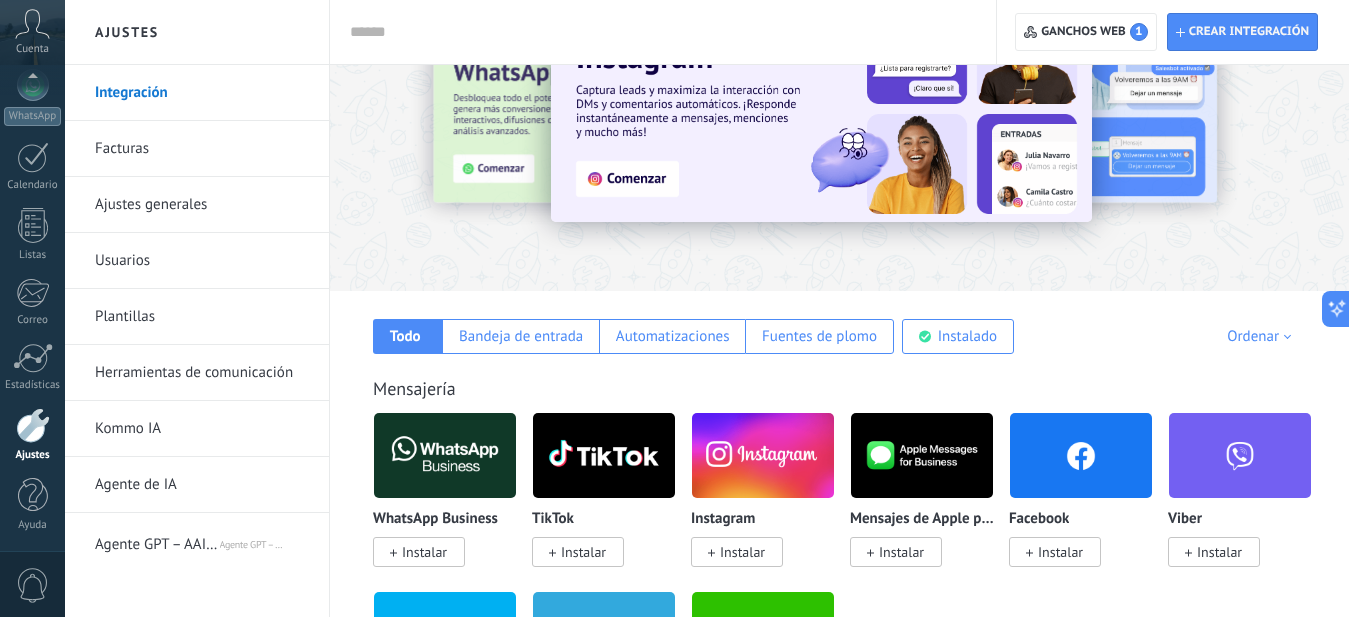 click on "Kommo IA" at bounding box center (128, 428) 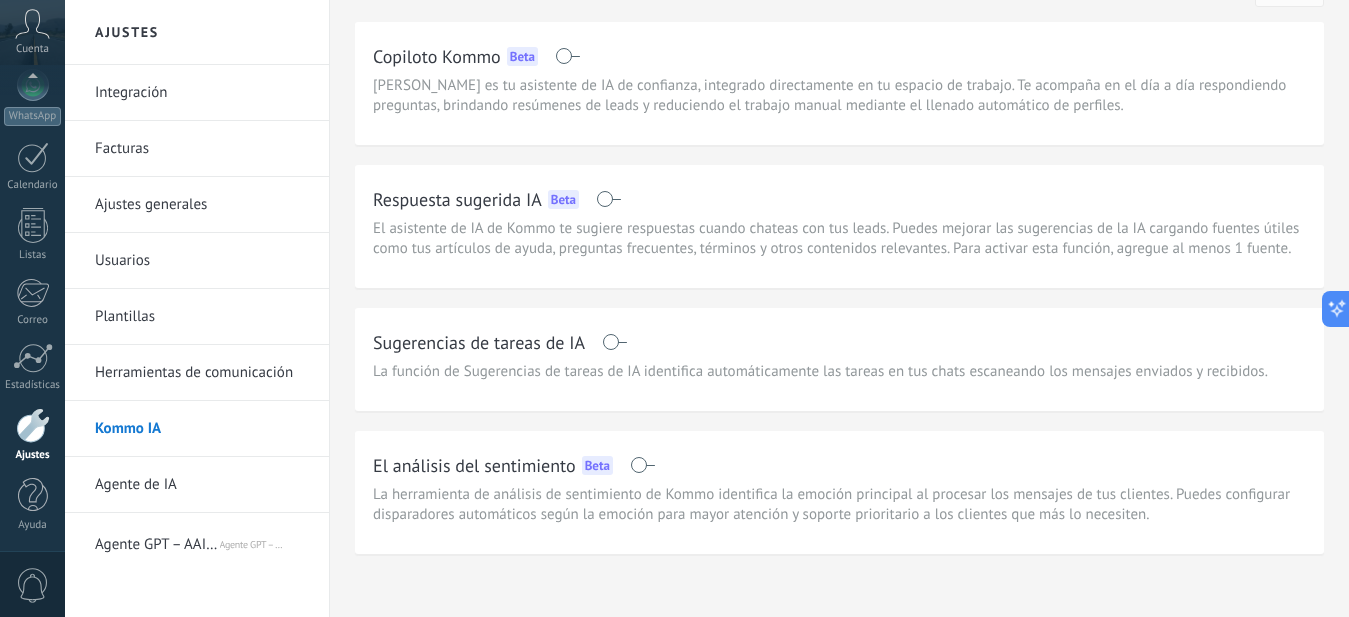 scroll, scrollTop: 64, scrollLeft: 0, axis: vertical 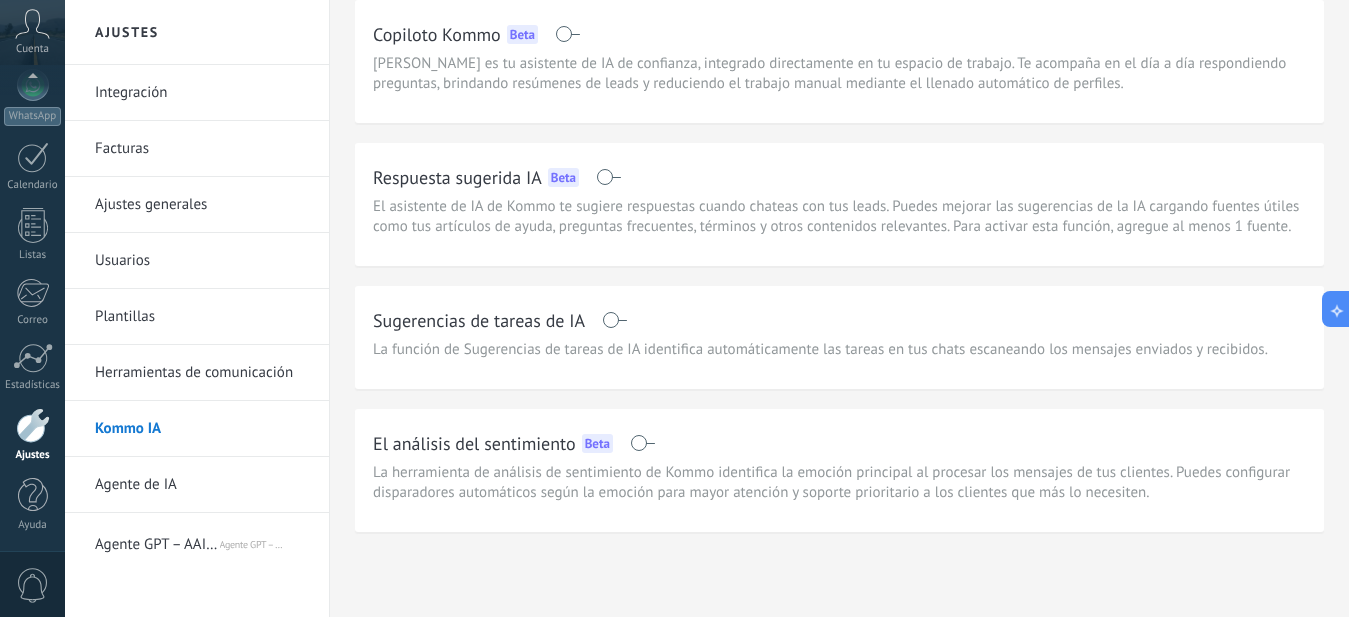 click on "Plantillas" at bounding box center [202, 317] 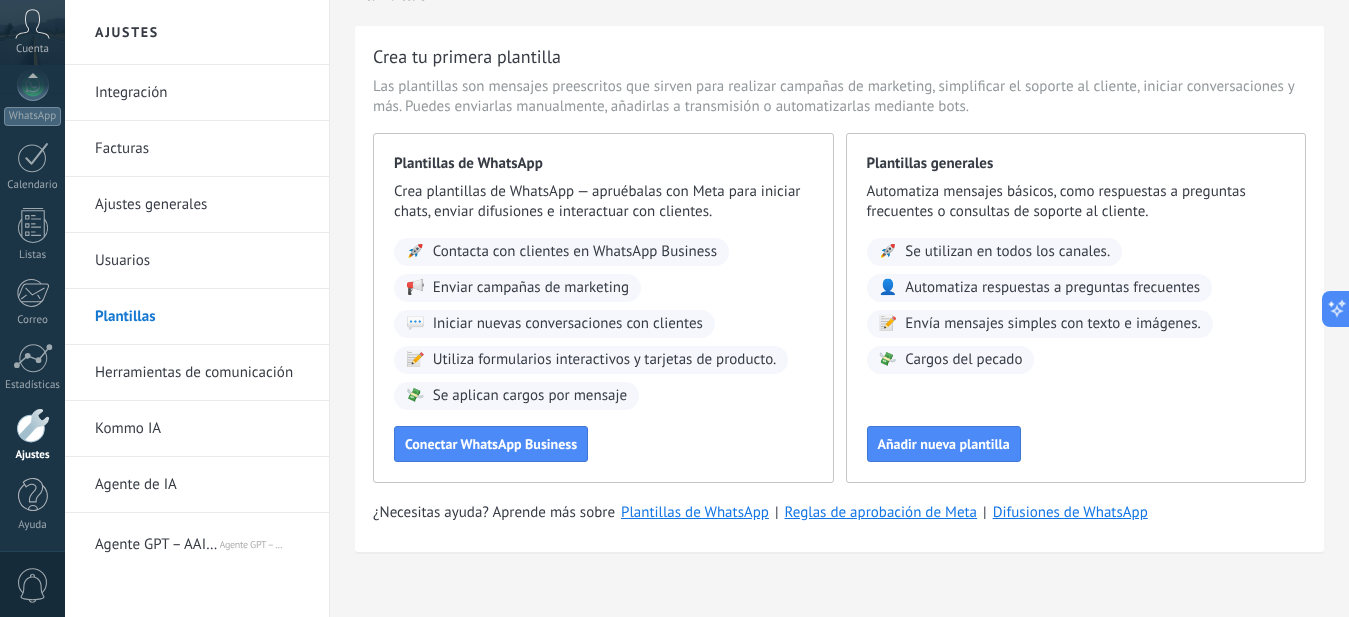 scroll, scrollTop: 58, scrollLeft: 0, axis: vertical 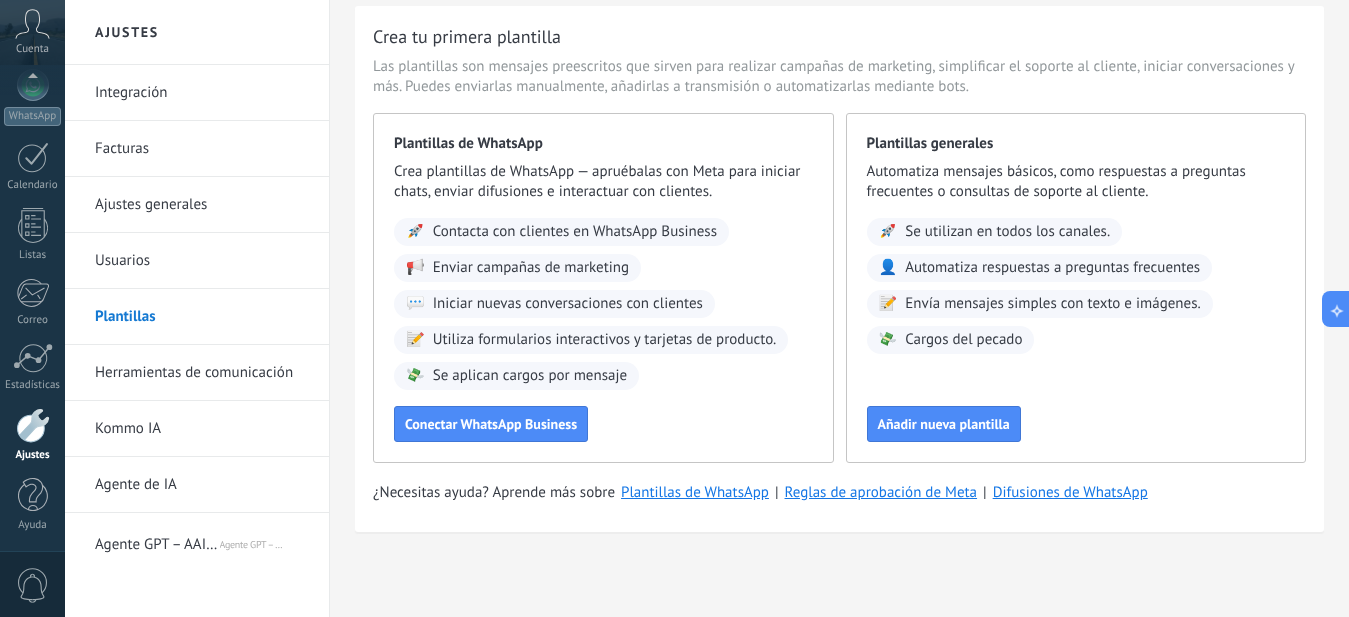 click on "Ajustes generales" at bounding box center (151, 204) 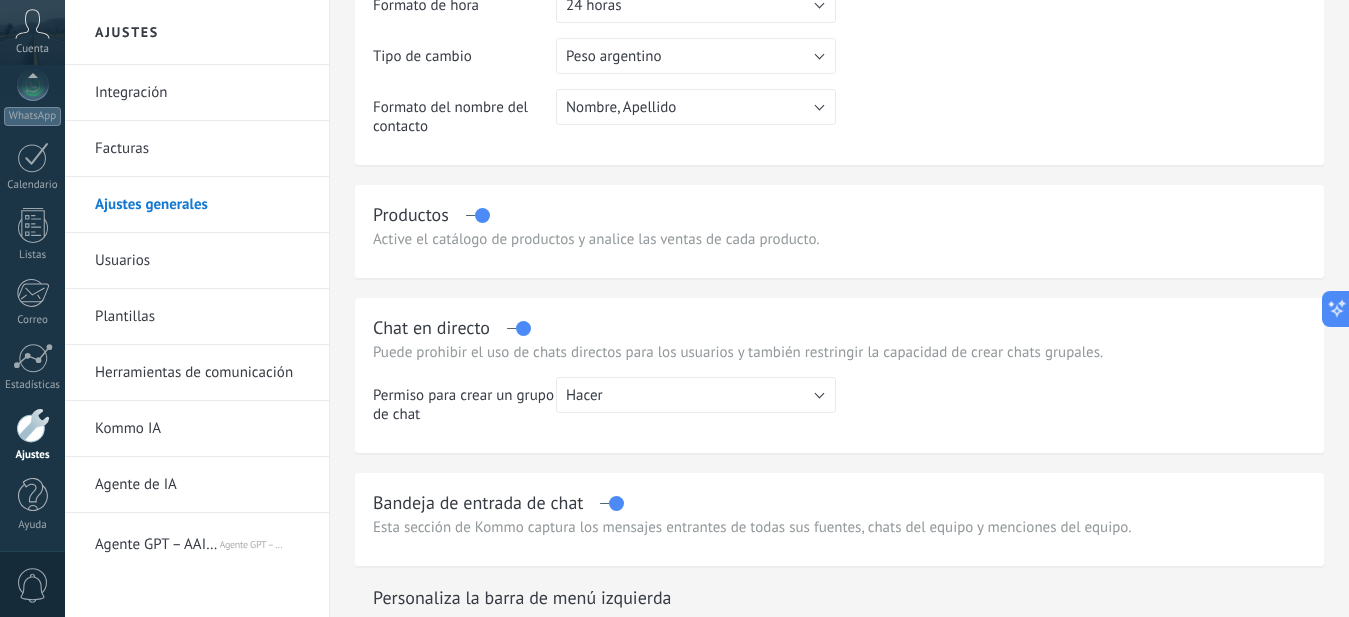 scroll, scrollTop: 500, scrollLeft: 0, axis: vertical 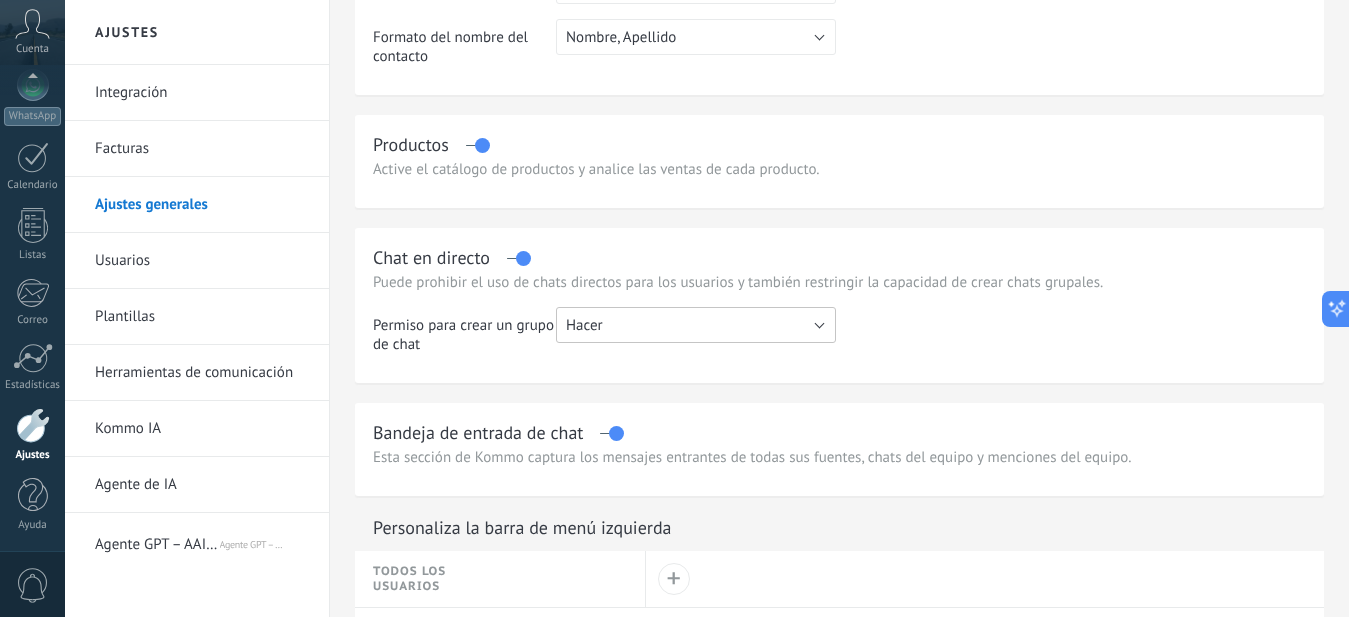 click on "Hacer" at bounding box center (696, 325) 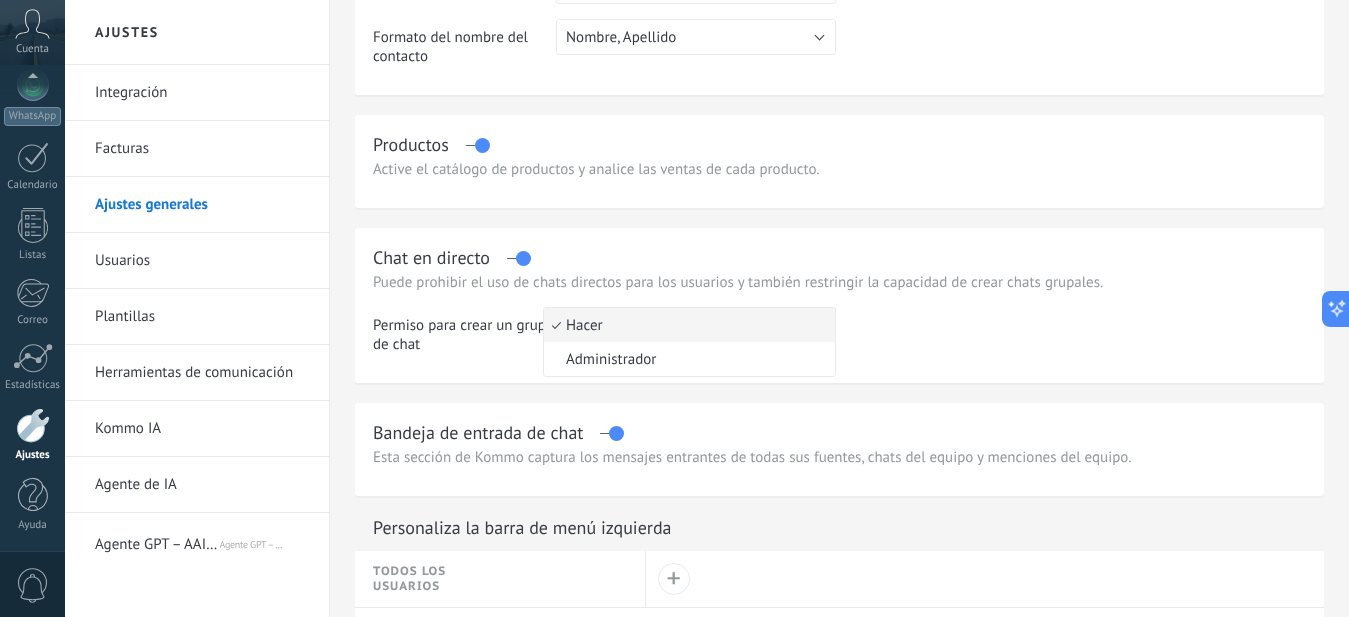 click on "Hacer" at bounding box center (686, 325) 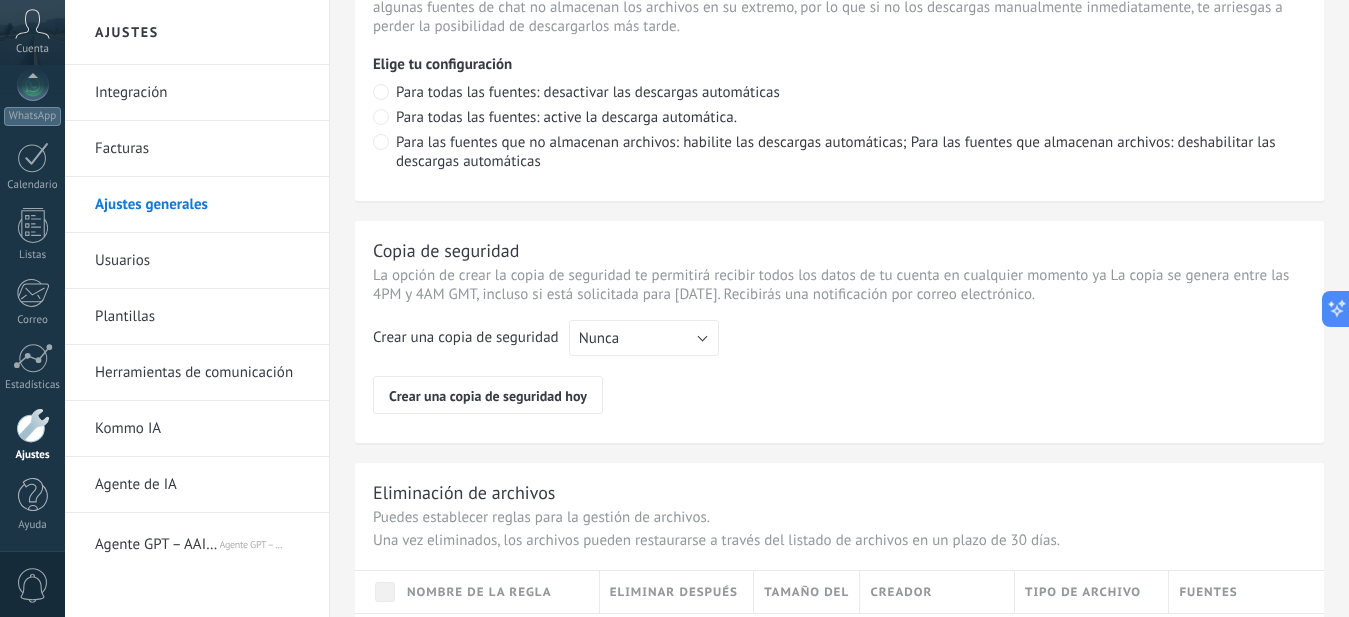 scroll, scrollTop: 1624, scrollLeft: 0, axis: vertical 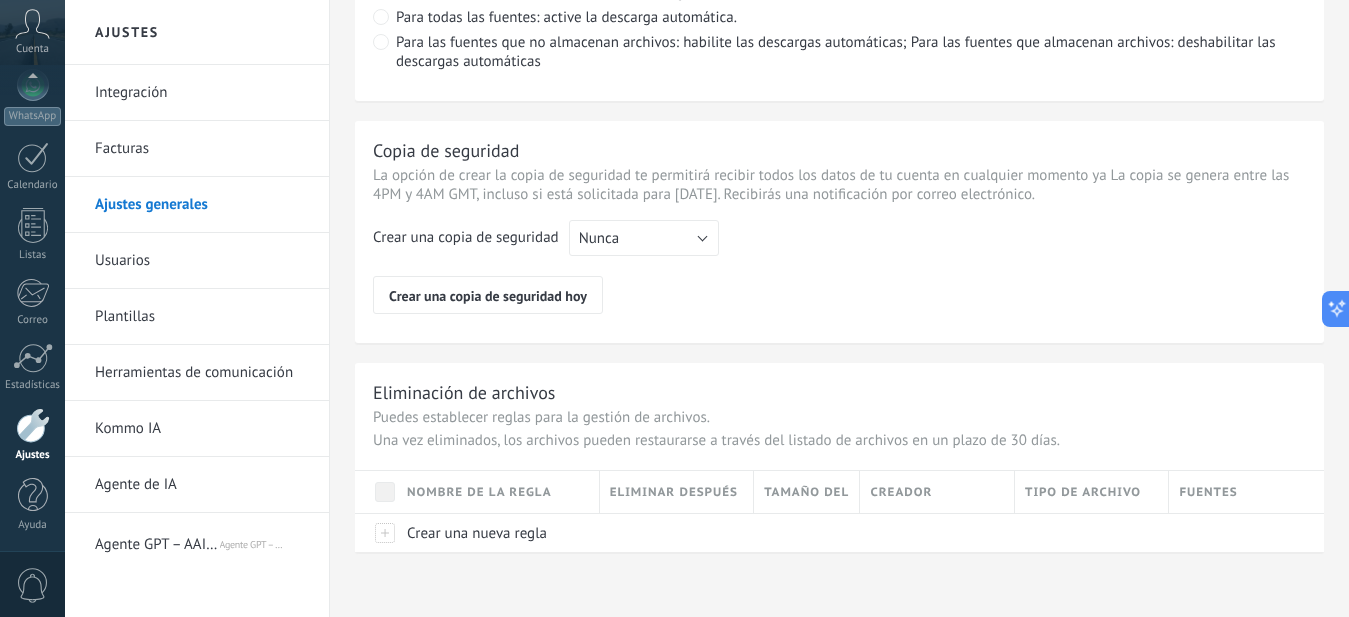 click on "Integración" at bounding box center (131, 92) 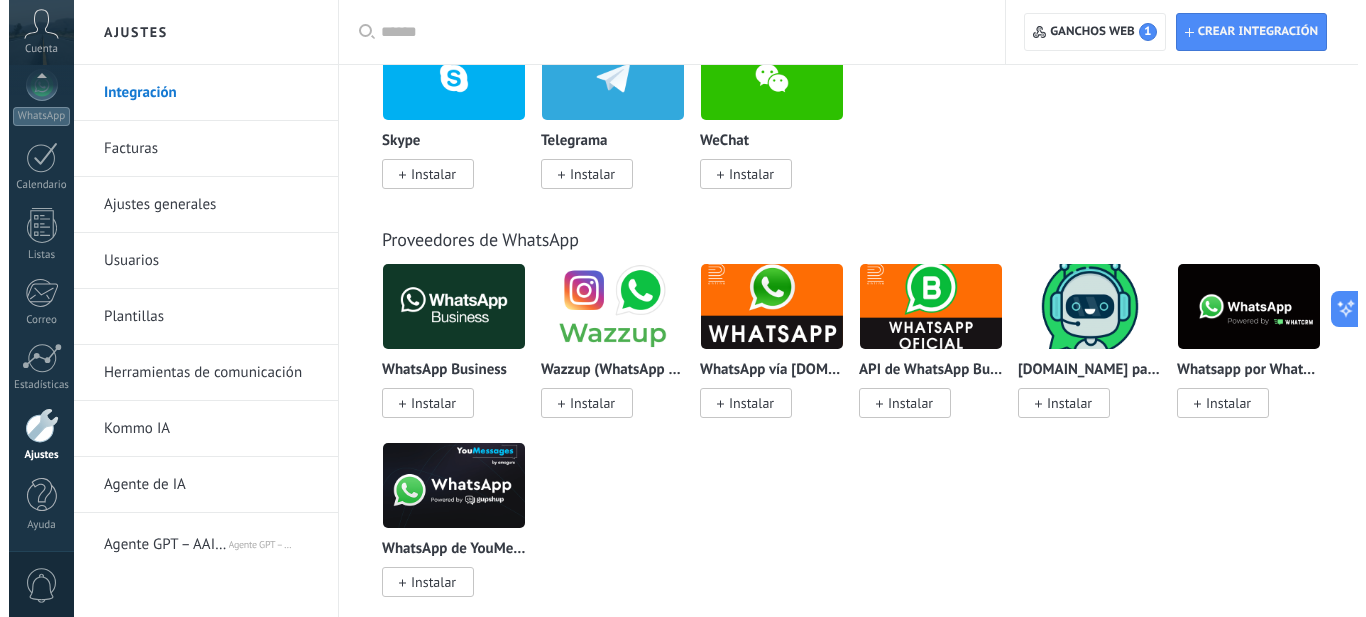 scroll, scrollTop: 700, scrollLeft: 0, axis: vertical 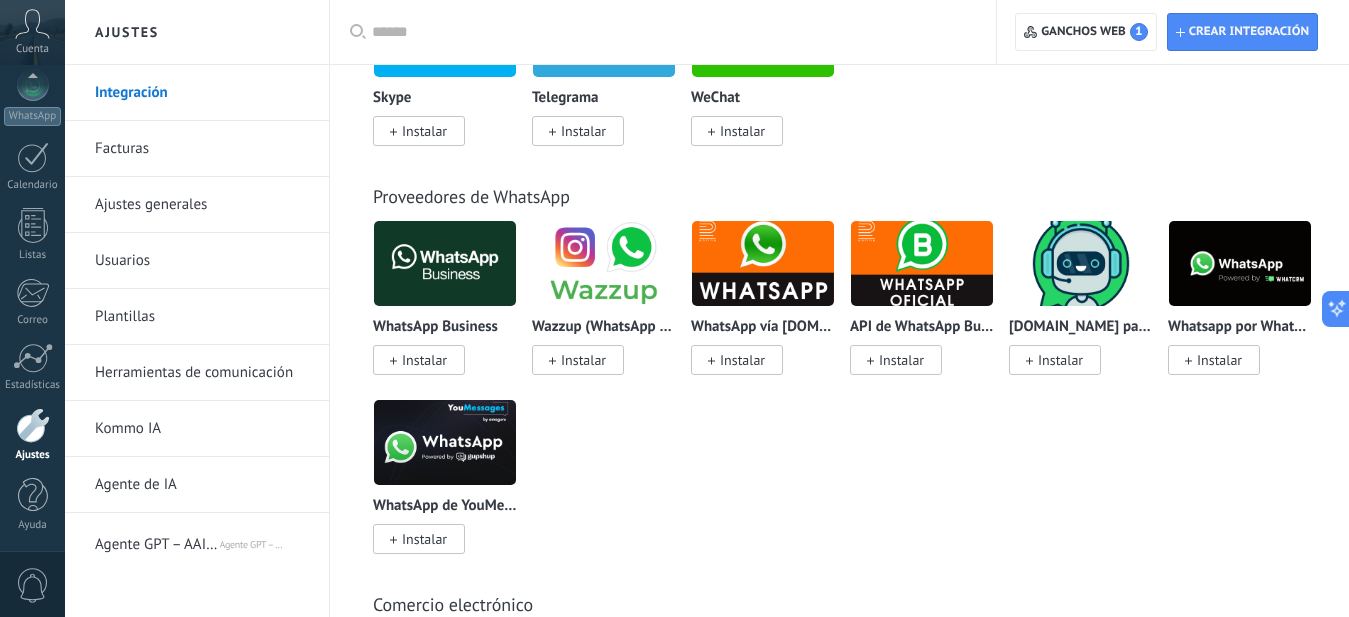 click on "0" at bounding box center (33, 585) 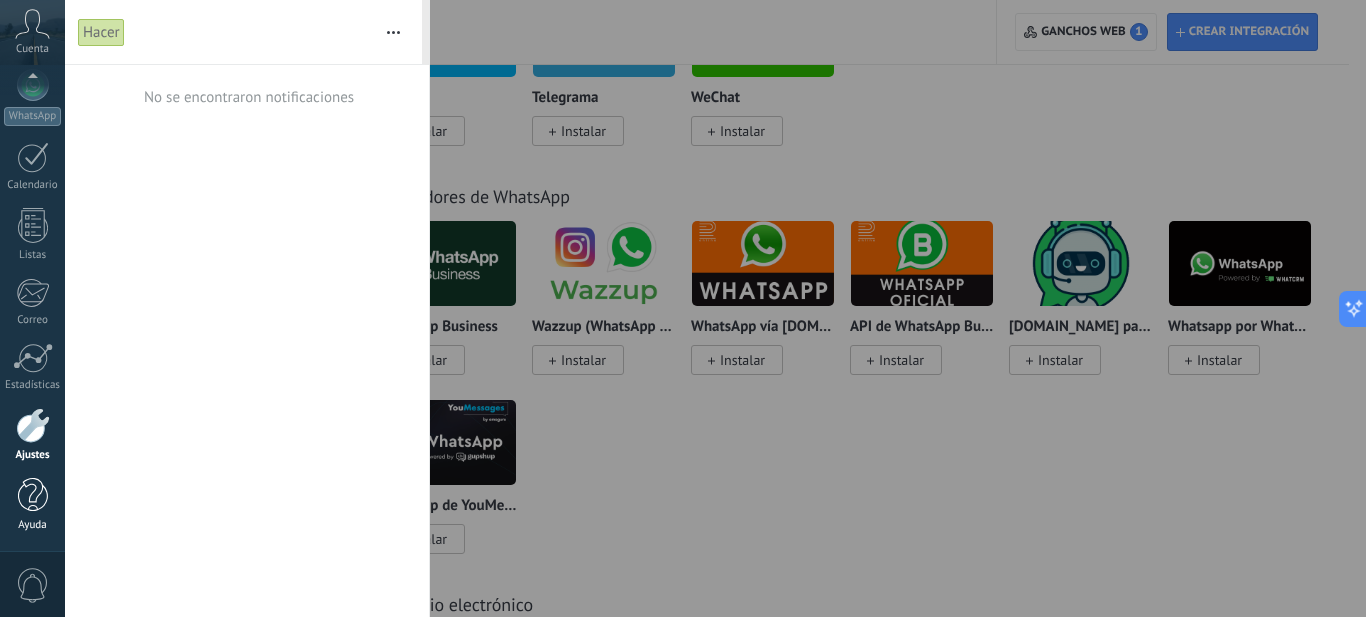 click at bounding box center (33, 495) 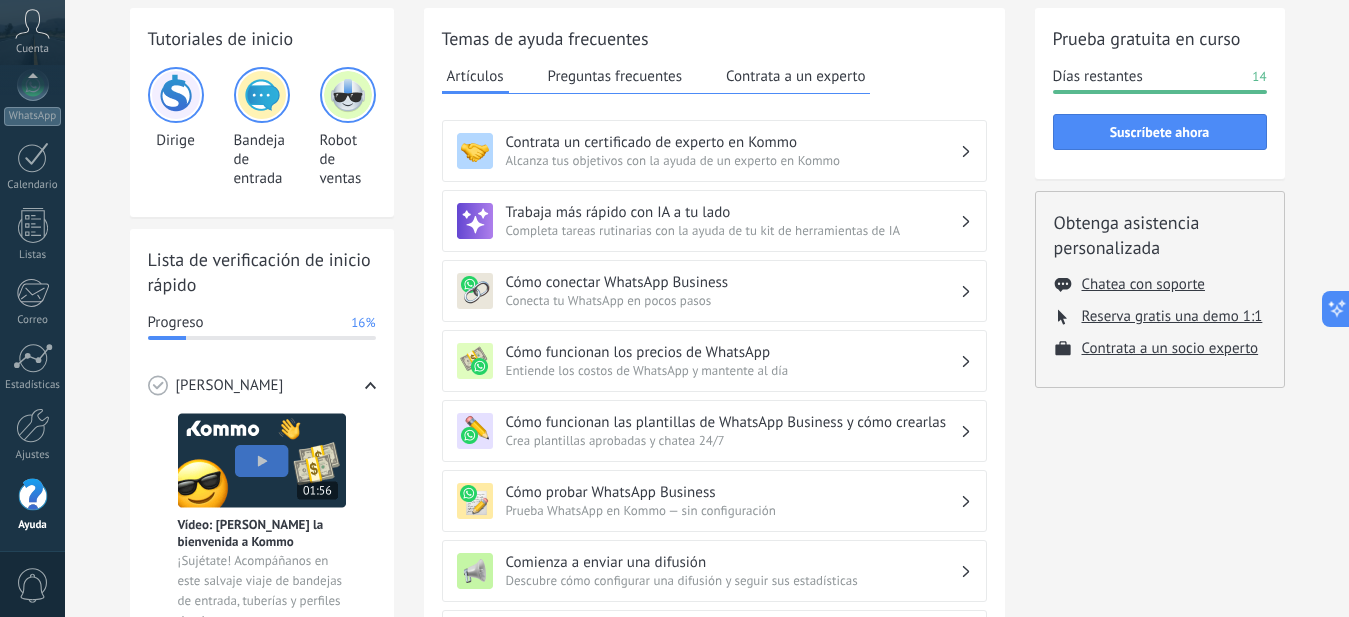 scroll, scrollTop: 0, scrollLeft: 0, axis: both 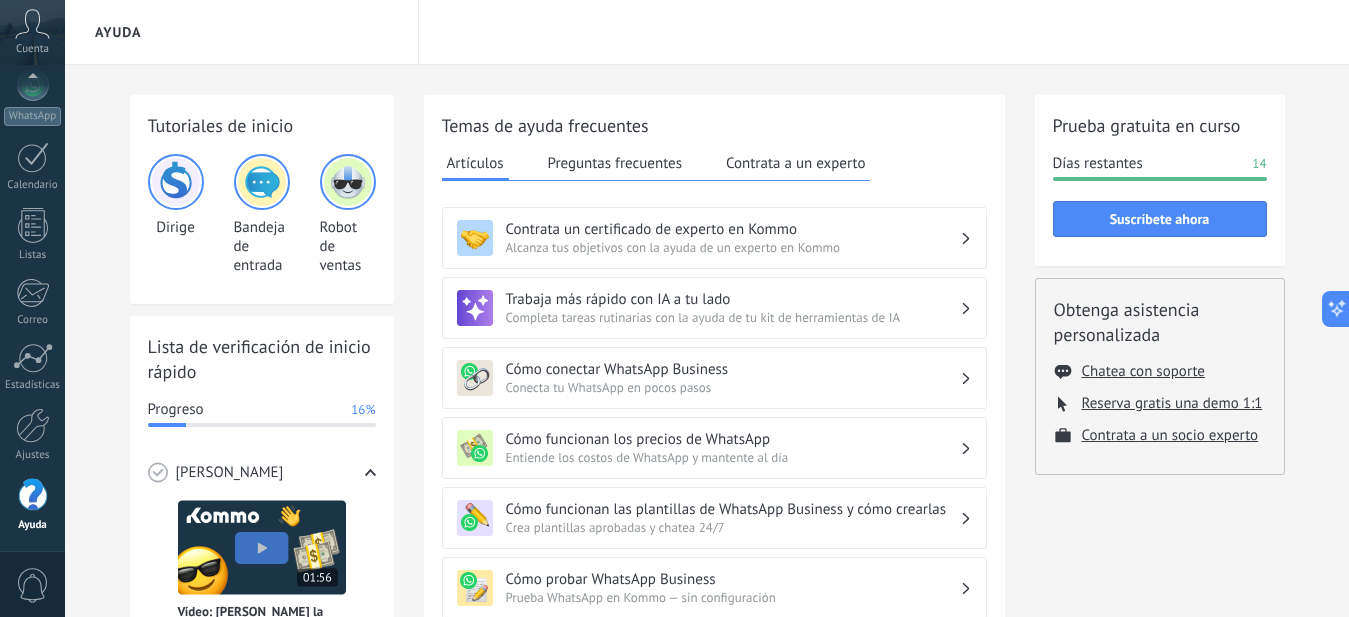 click at bounding box center [348, 182] 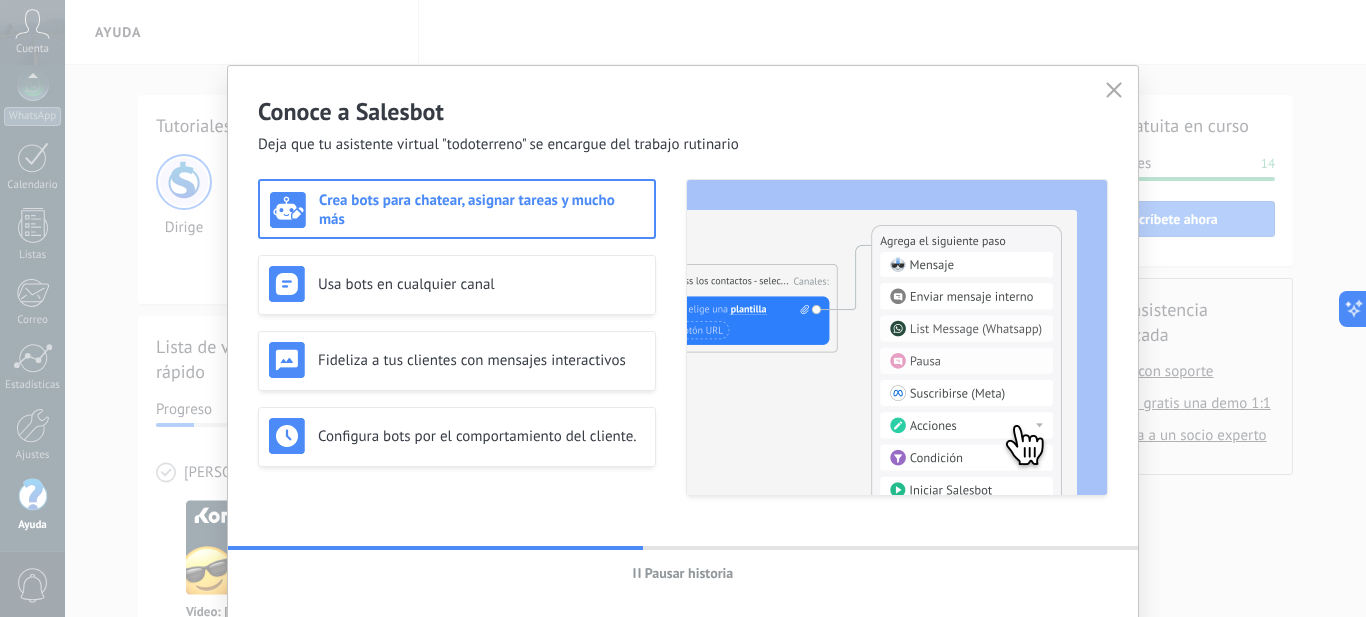 click on "Crea bots para chatear, asignar tareas y mucho más" at bounding box center (467, 210) 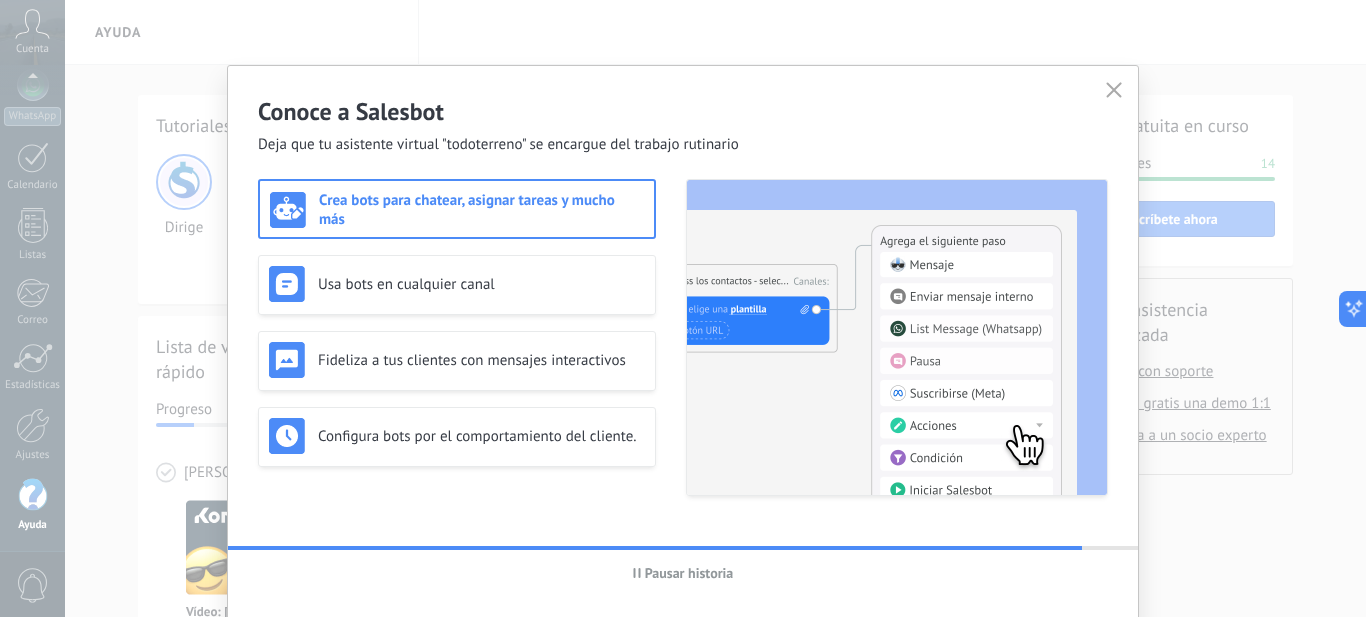 click 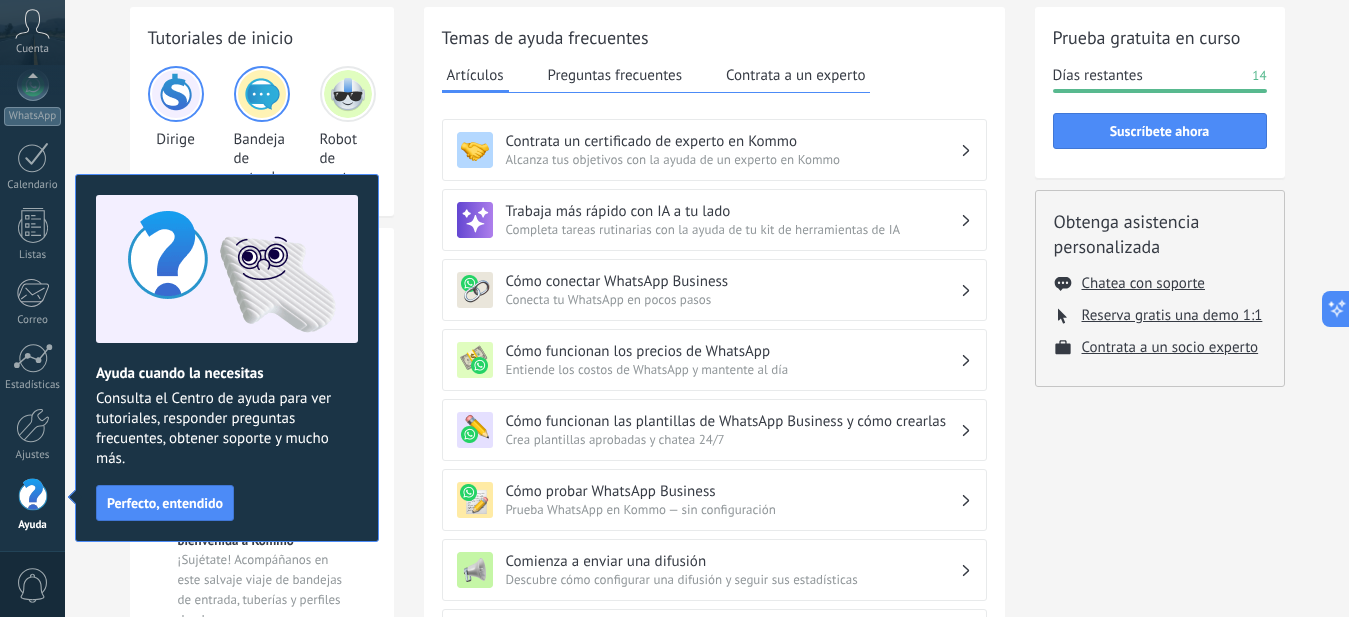 scroll, scrollTop: 100, scrollLeft: 0, axis: vertical 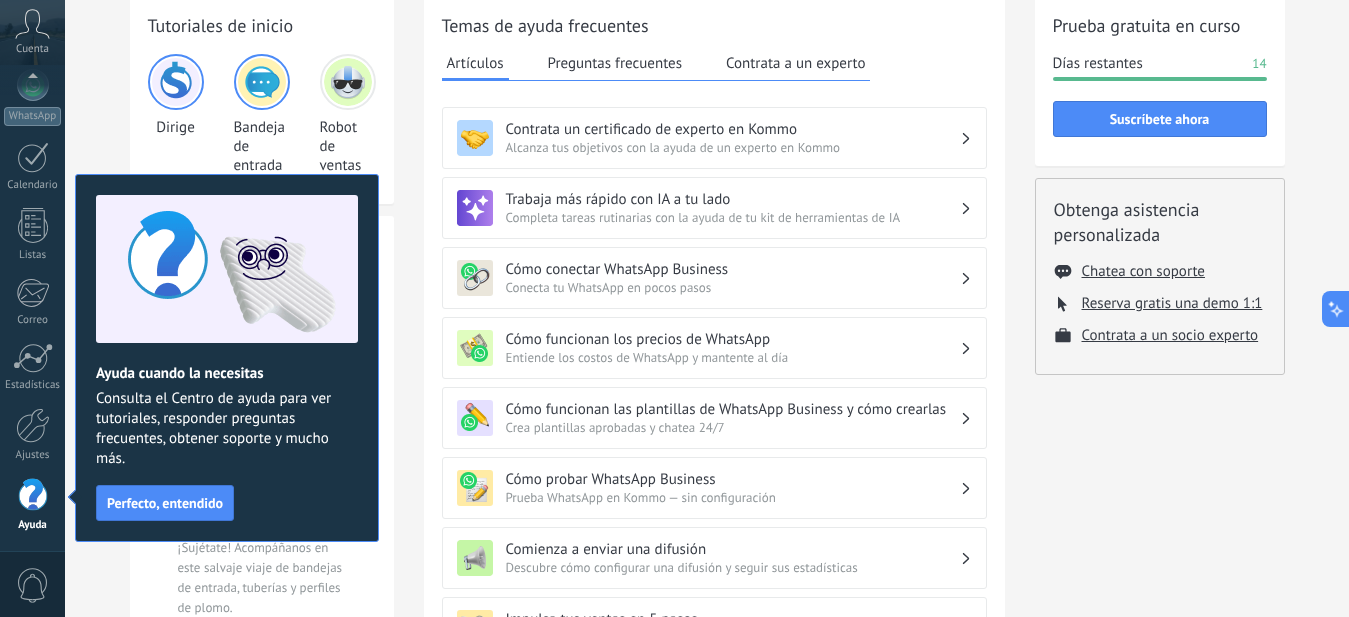 click on "Perfecto, entendido" at bounding box center [165, 503] 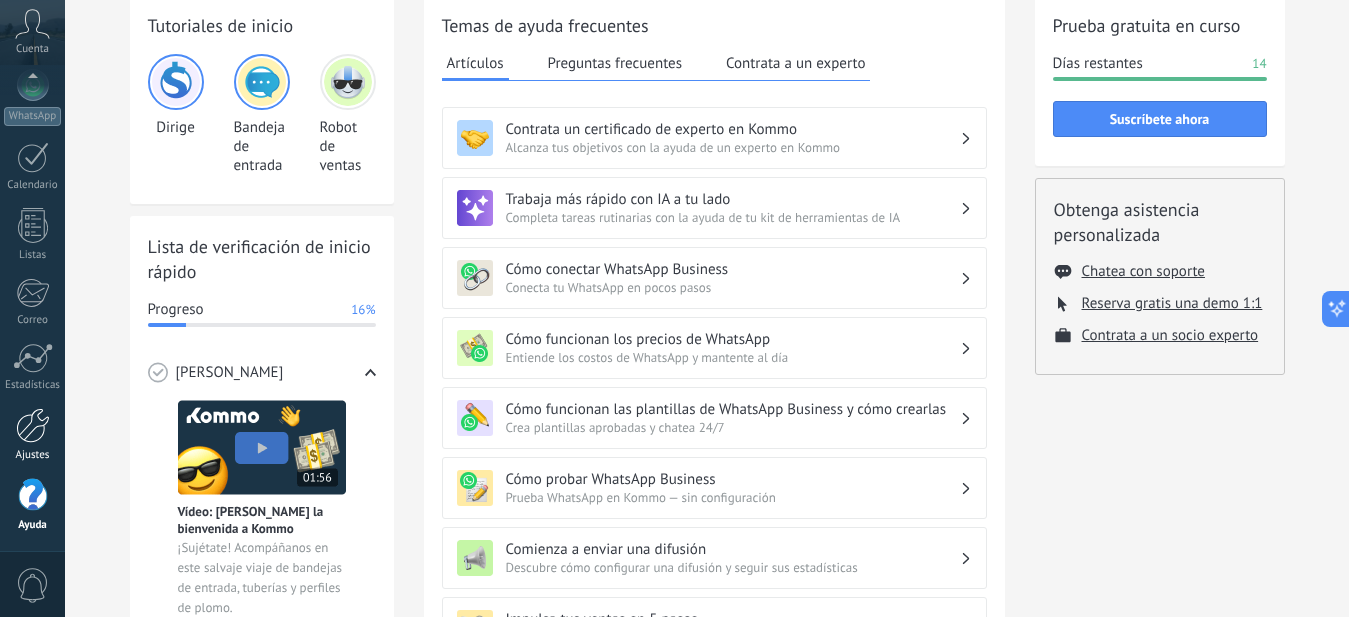 click at bounding box center (33, 425) 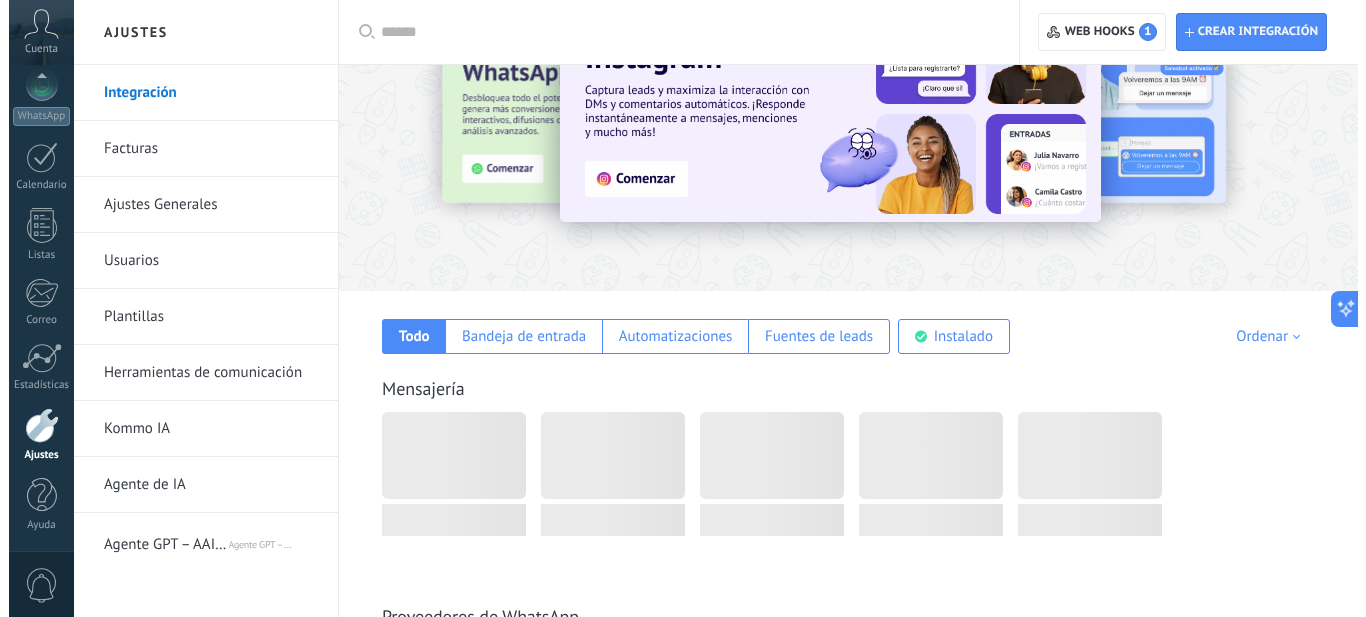 scroll, scrollTop: 0, scrollLeft: 0, axis: both 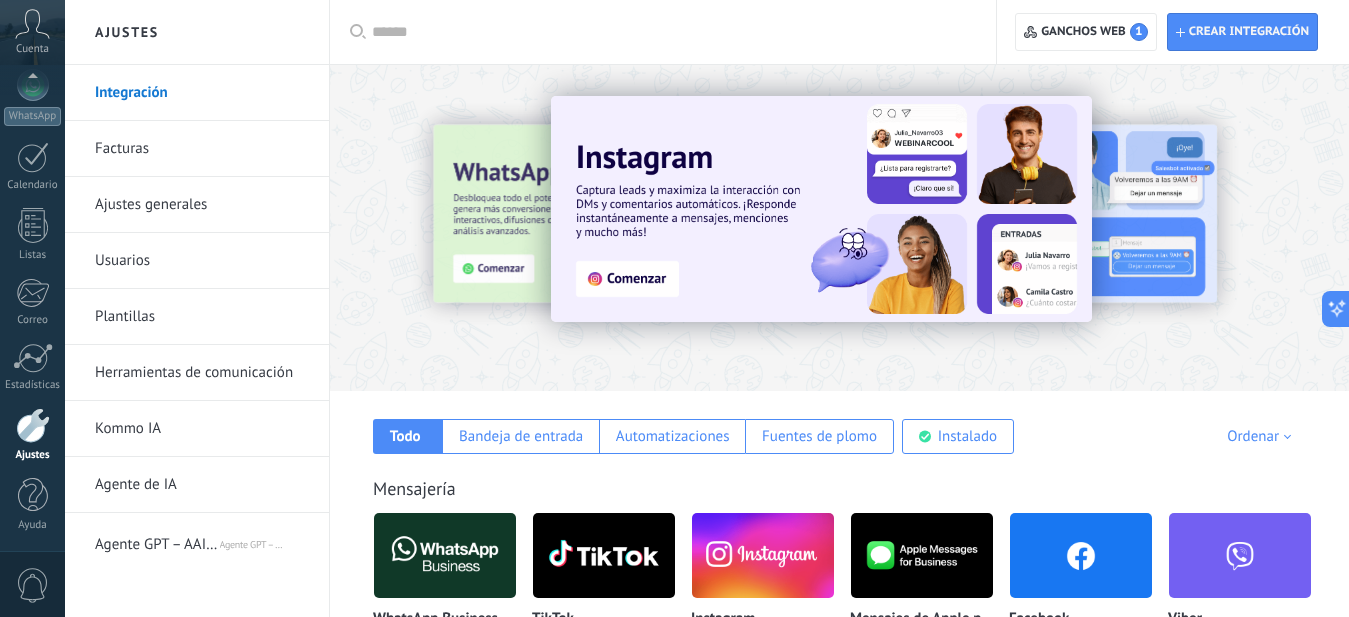 click on "Usuarios" at bounding box center [122, 260] 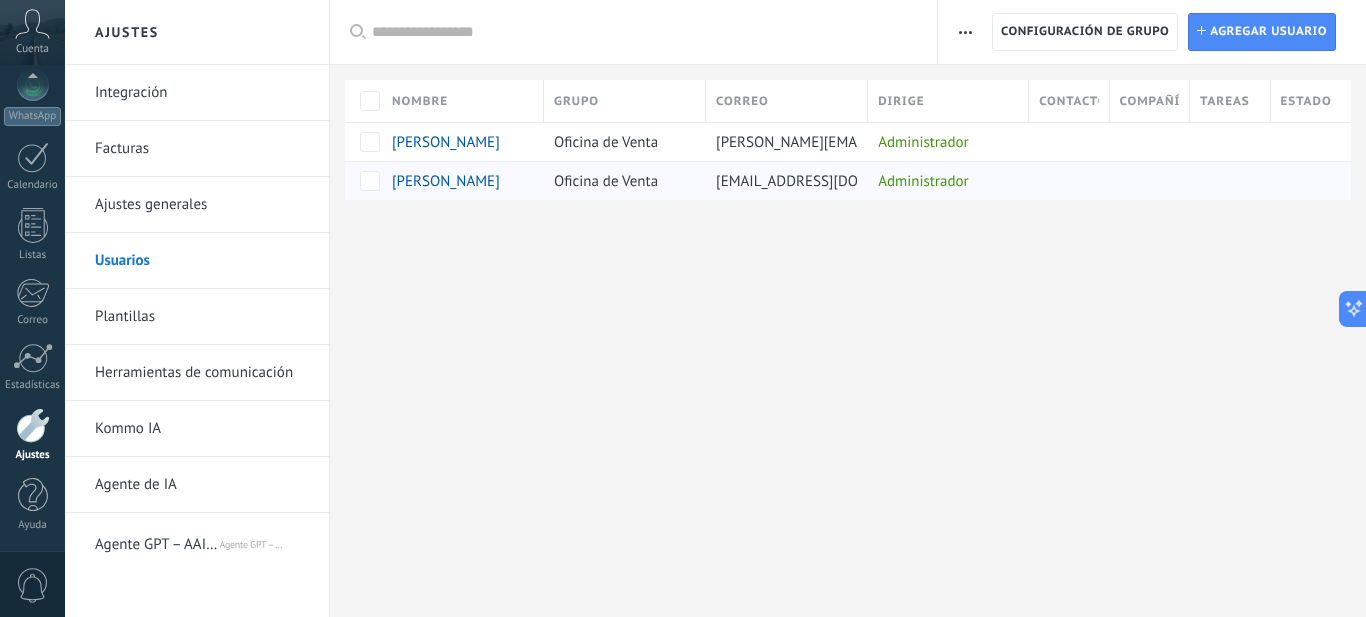 click on "Oficina de Venta" at bounding box center [606, 181] 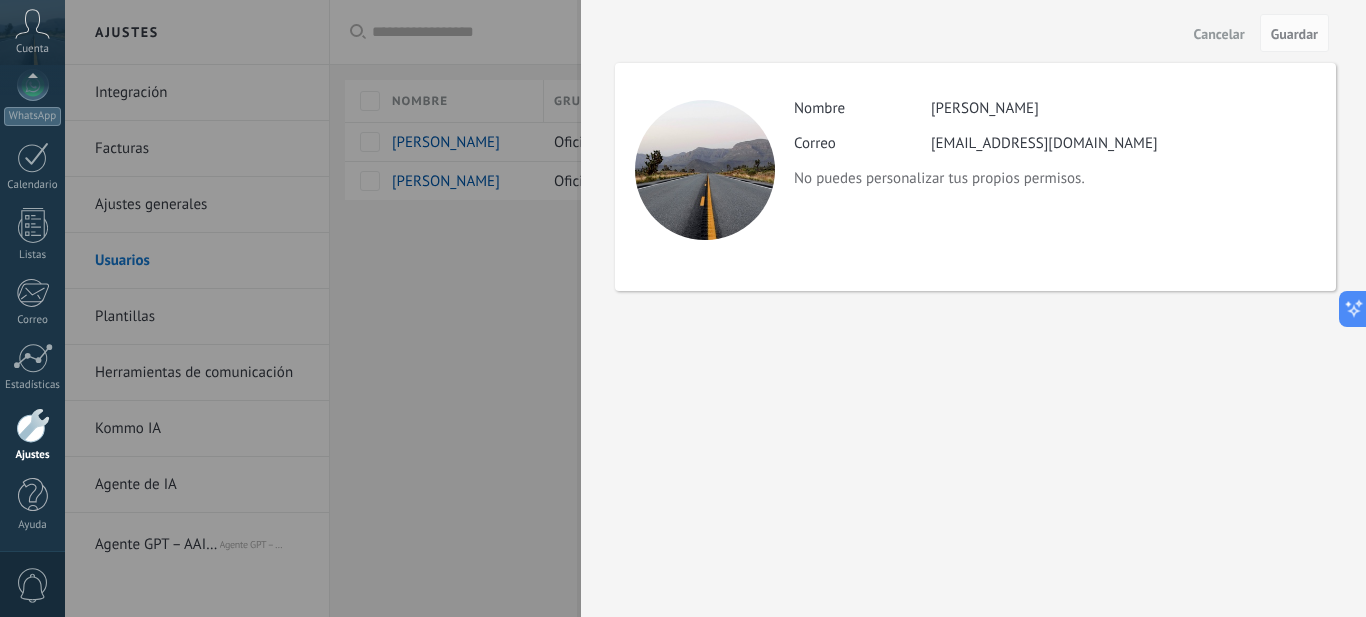 click at bounding box center (683, 32) 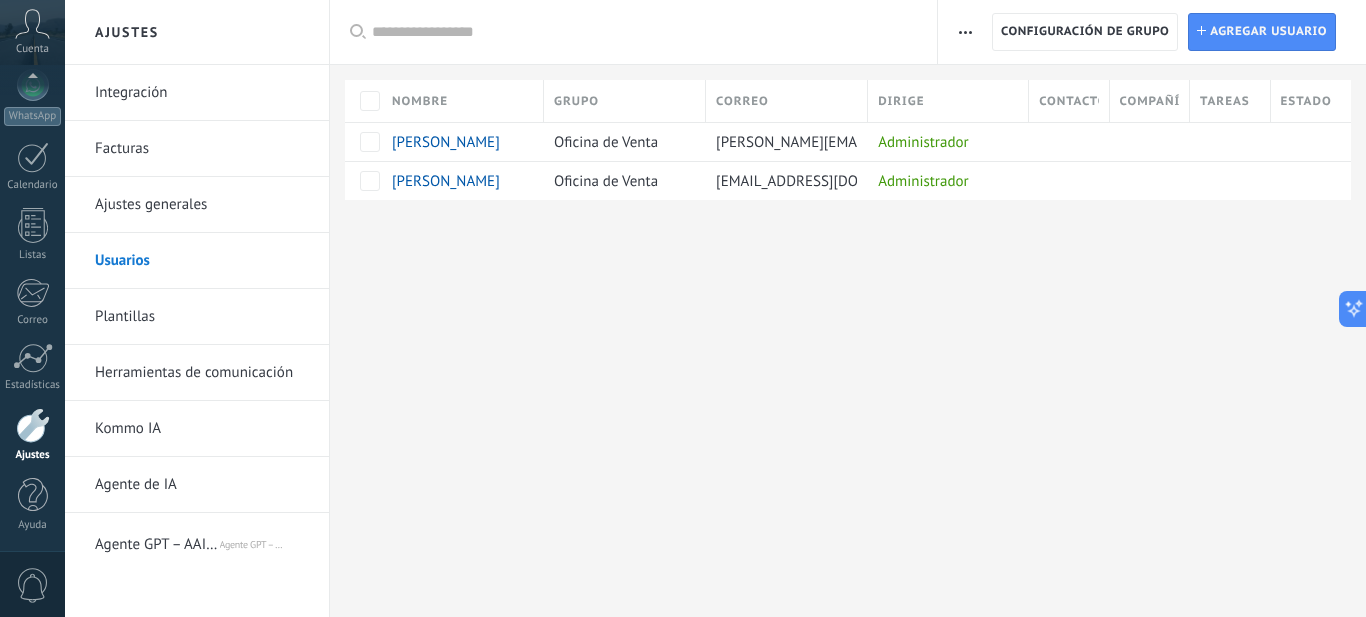 click on "Agente GPT – AAI de KWID" at bounding box center (156, 541) 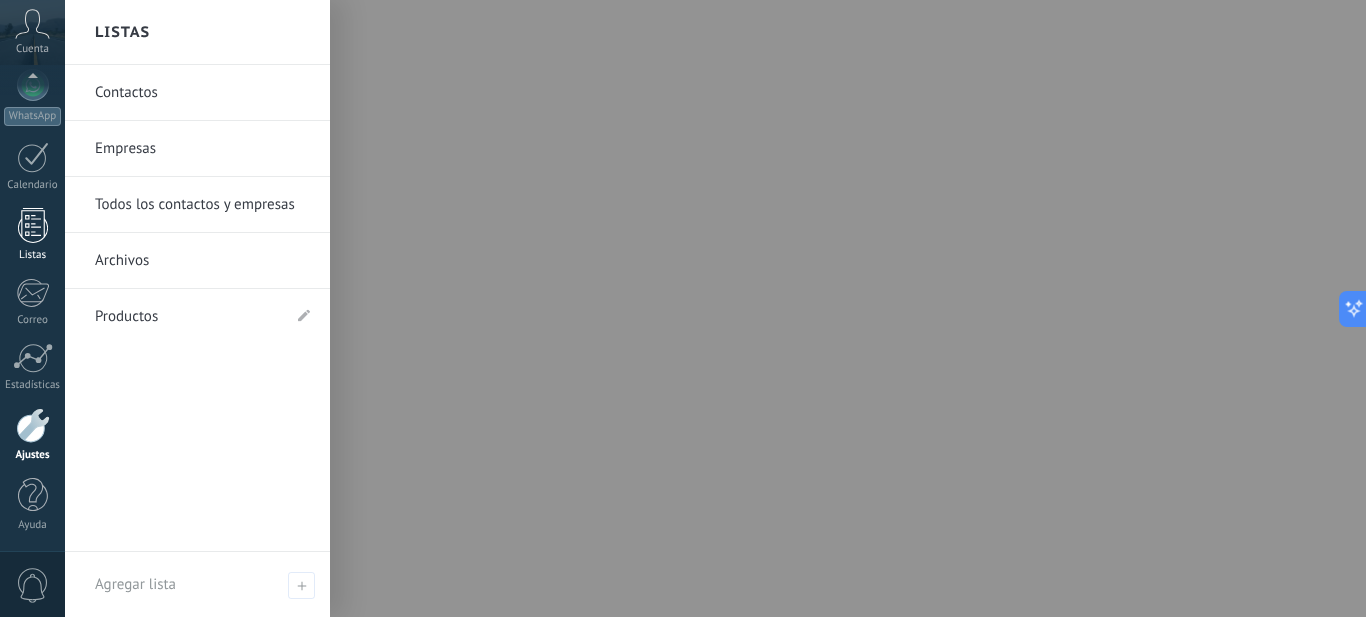 click at bounding box center [33, 225] 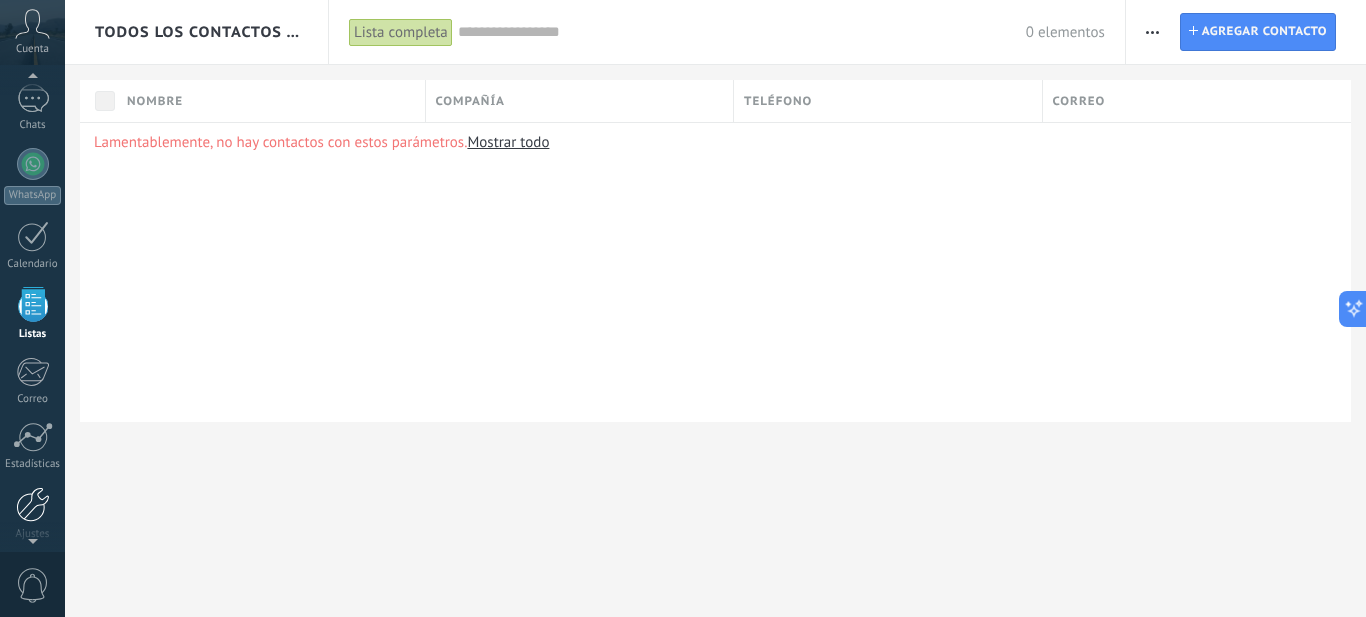 scroll, scrollTop: 142, scrollLeft: 0, axis: vertical 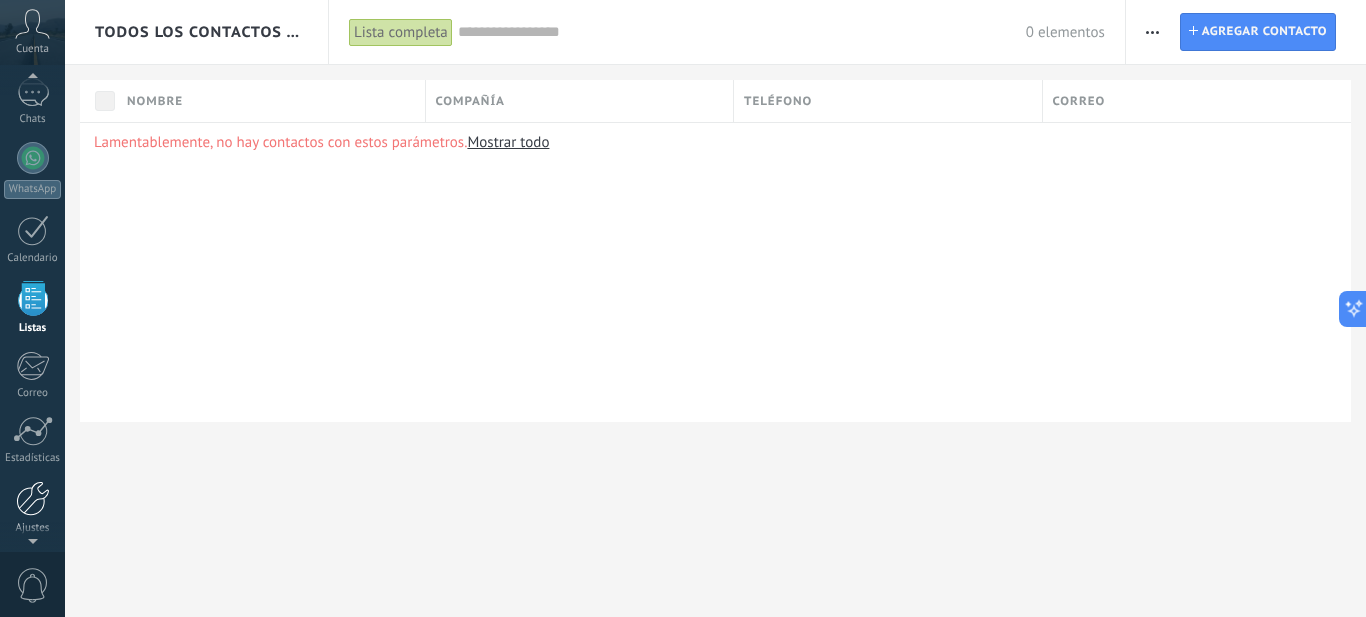 click on "Ajustes" at bounding box center (32, 508) 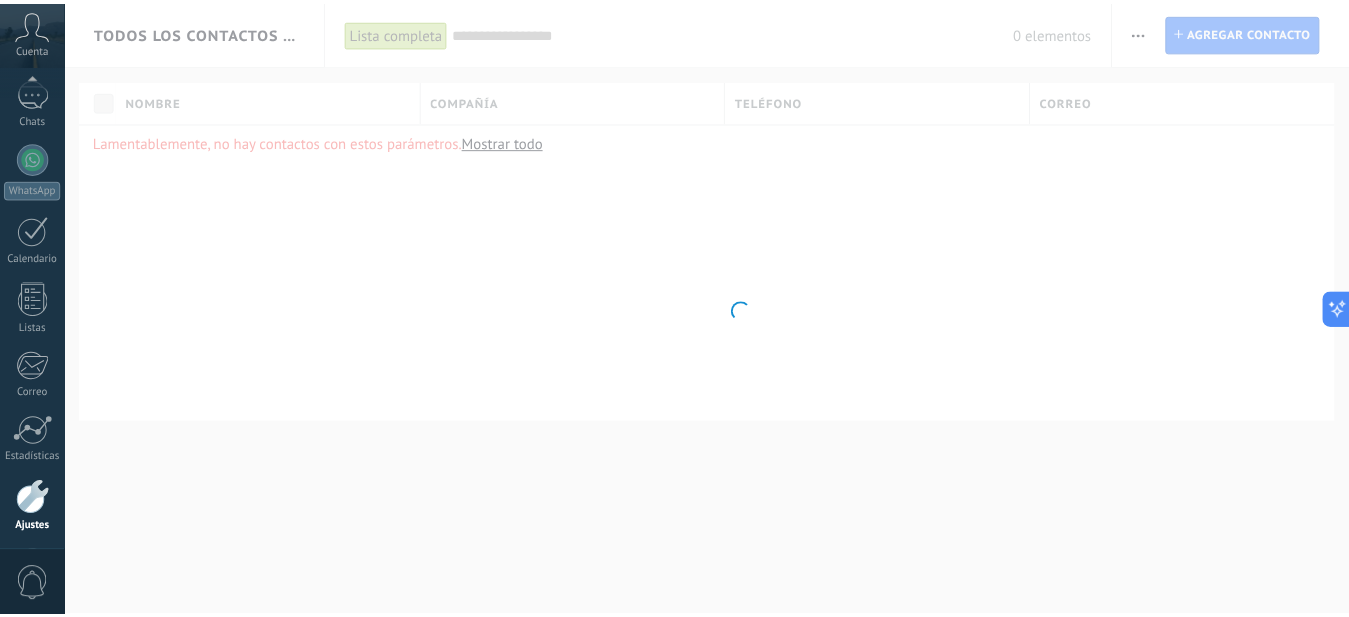 scroll, scrollTop: 215, scrollLeft: 0, axis: vertical 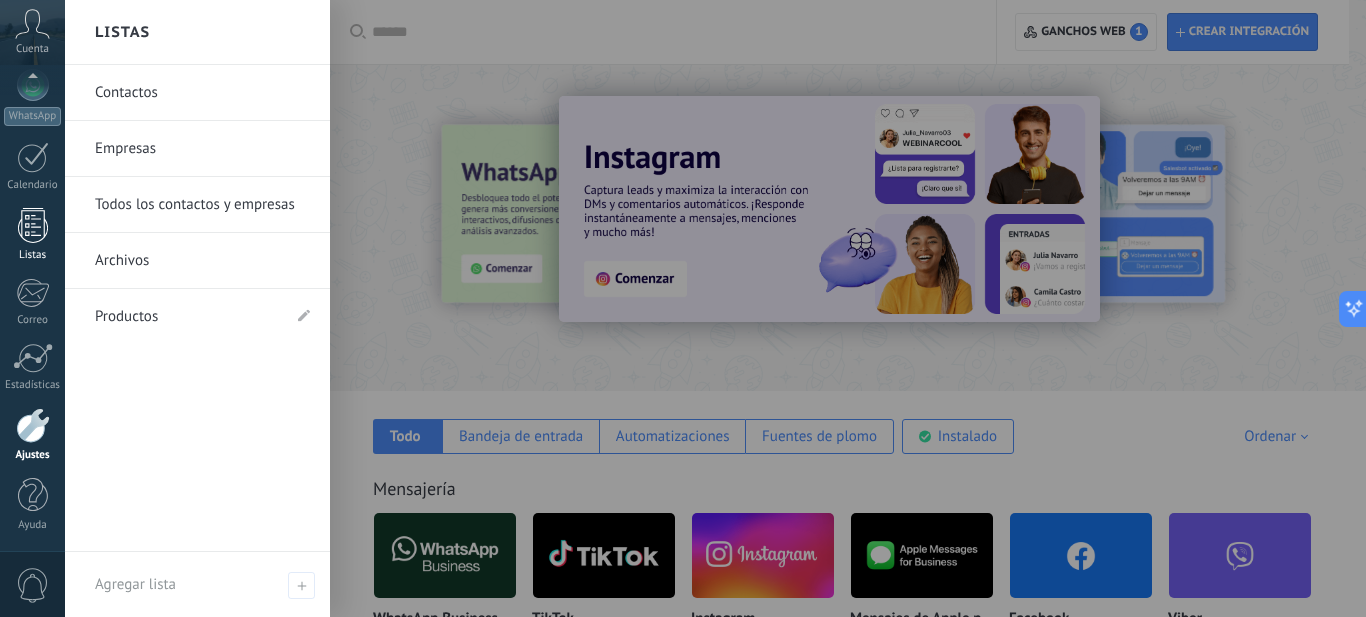 click at bounding box center [33, 225] 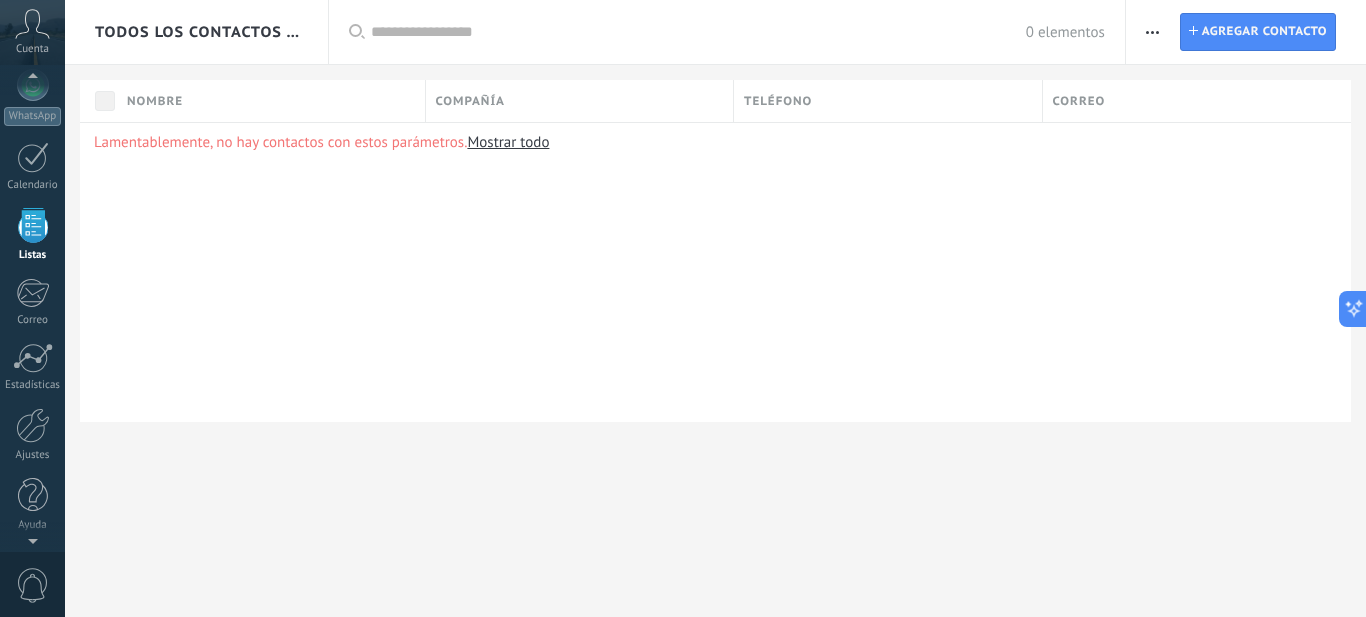 scroll, scrollTop: 124, scrollLeft: 0, axis: vertical 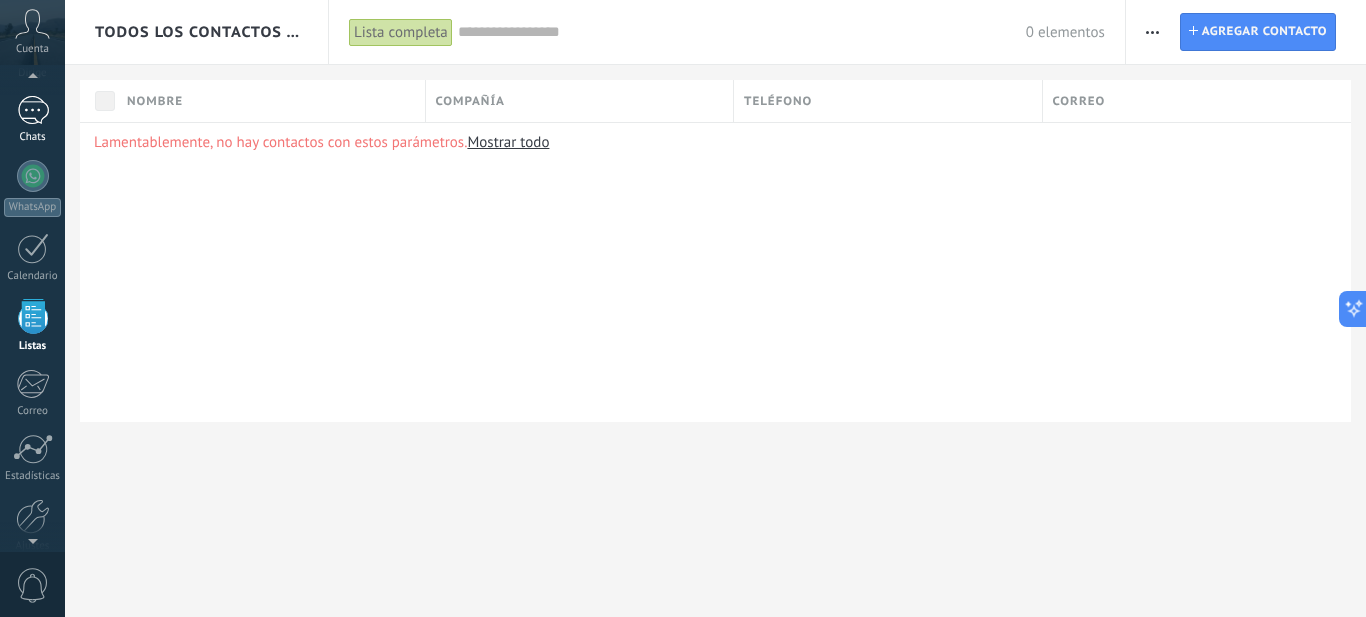 click at bounding box center (33, 110) 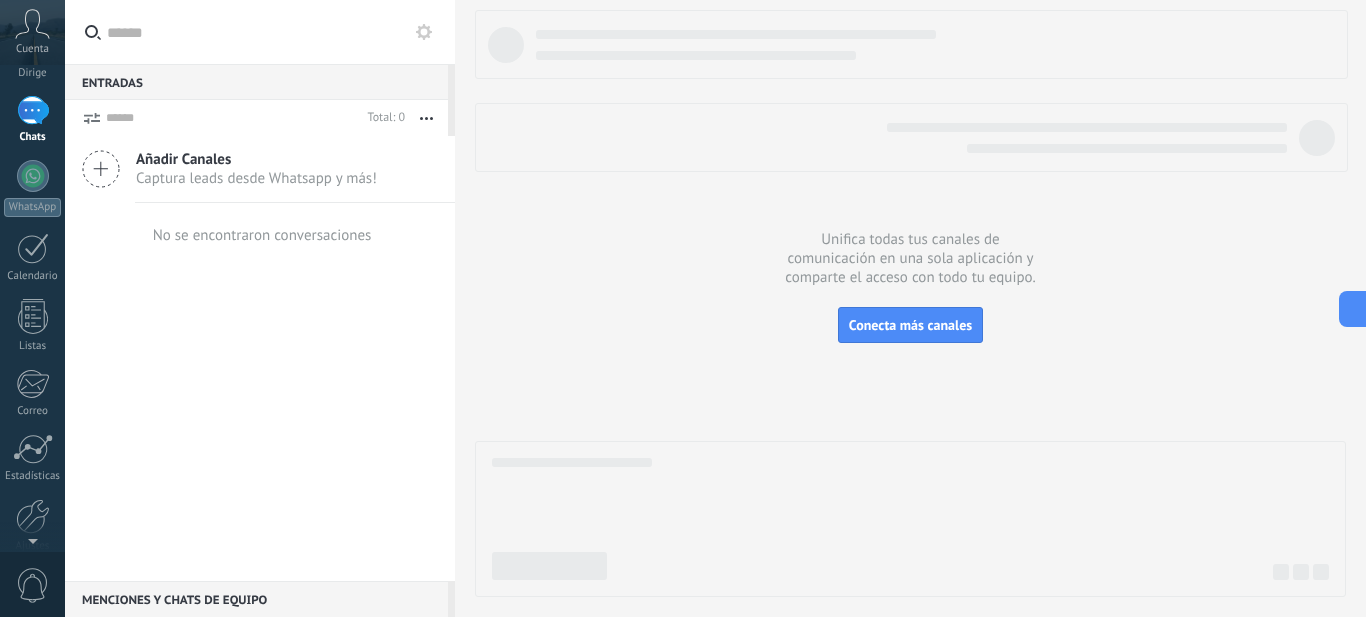 scroll, scrollTop: 0, scrollLeft: 0, axis: both 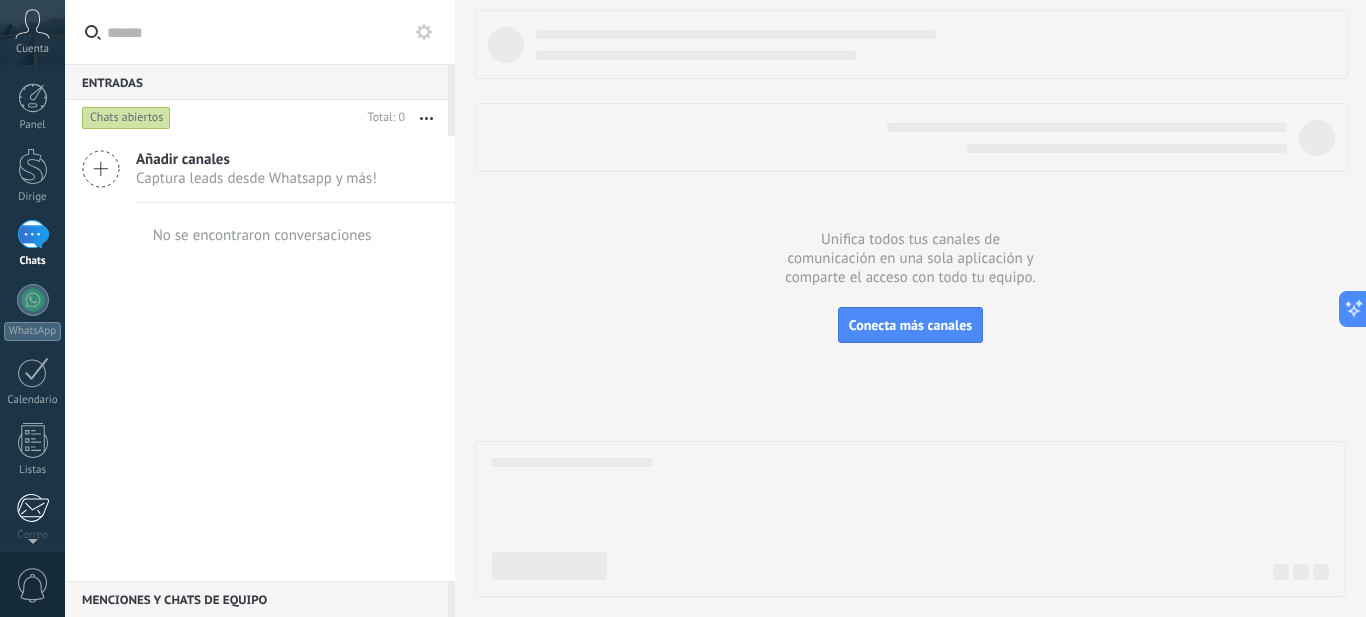 click at bounding box center (32, 508) 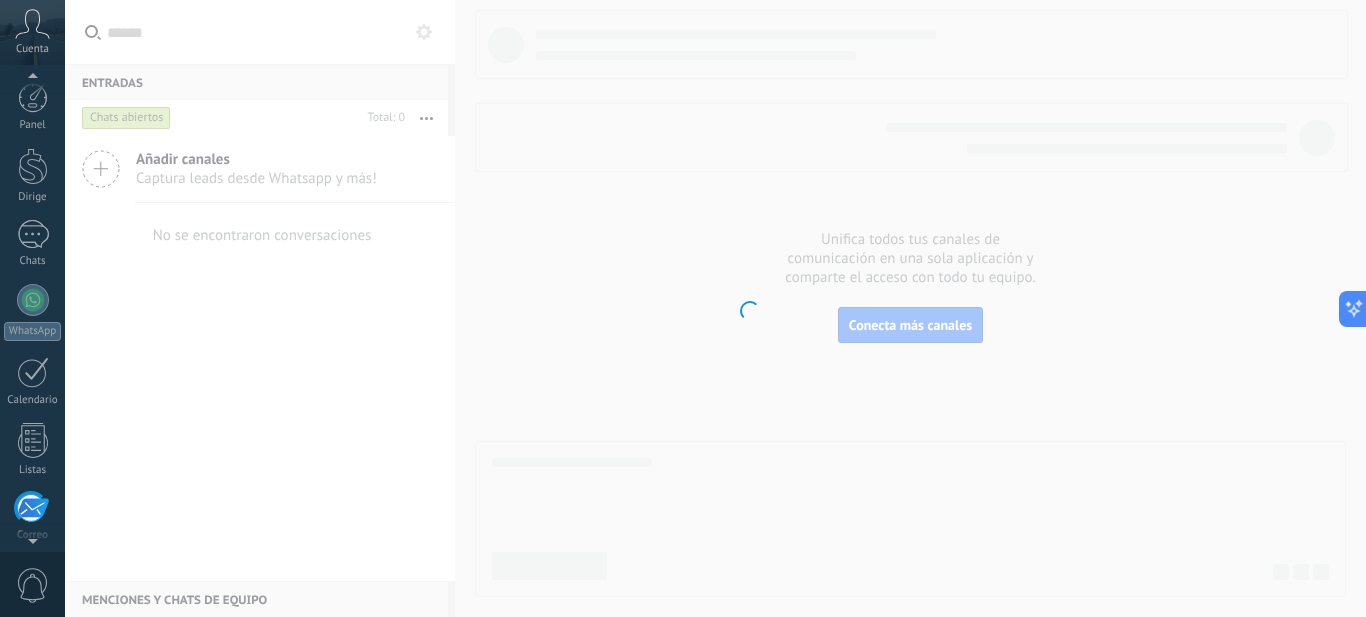 scroll, scrollTop: 194, scrollLeft: 0, axis: vertical 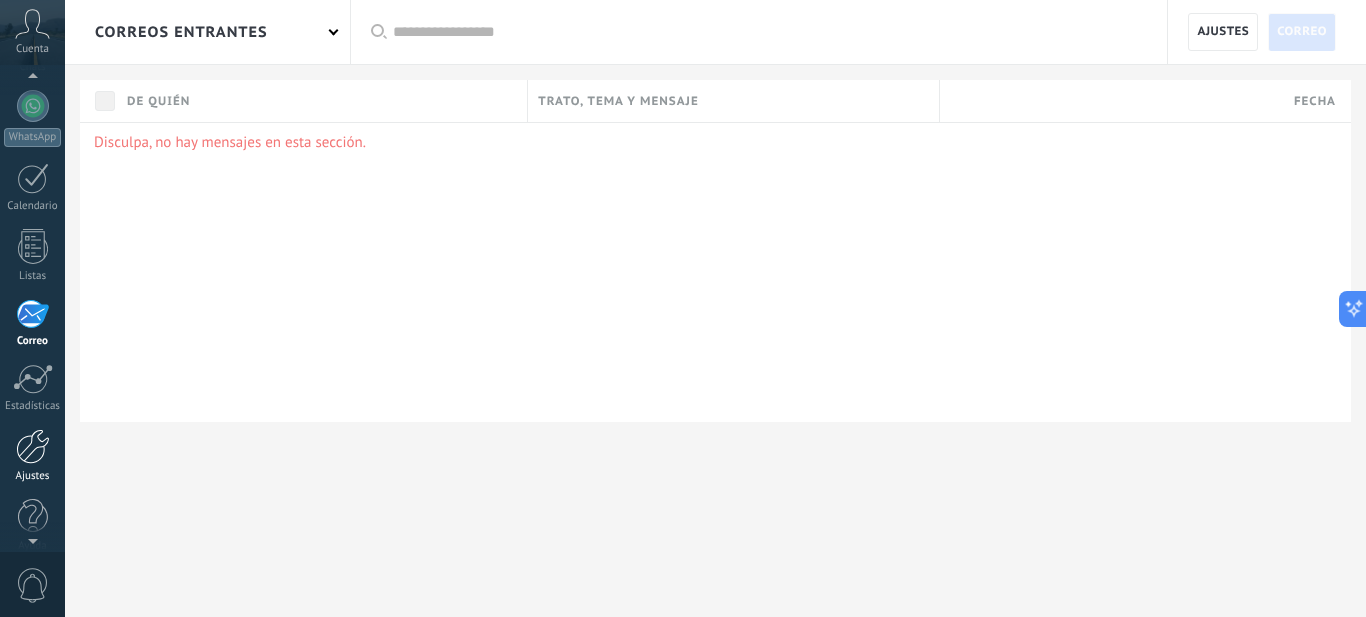 click at bounding box center (33, 446) 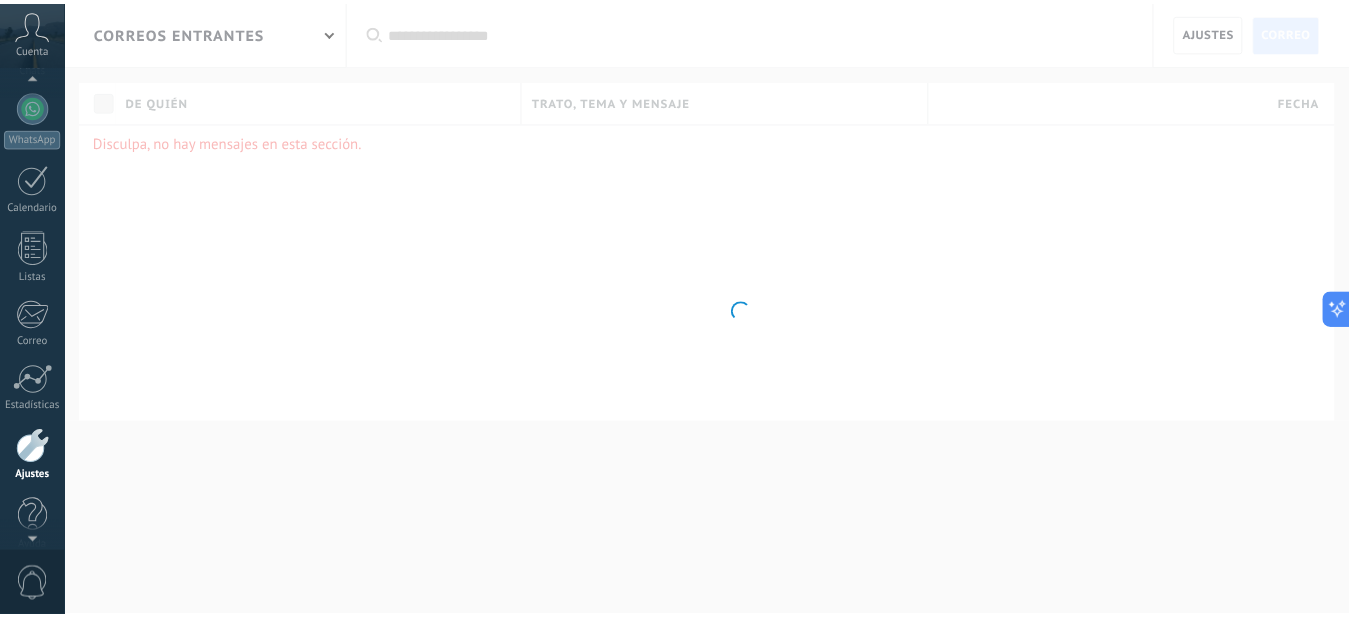 scroll, scrollTop: 215, scrollLeft: 0, axis: vertical 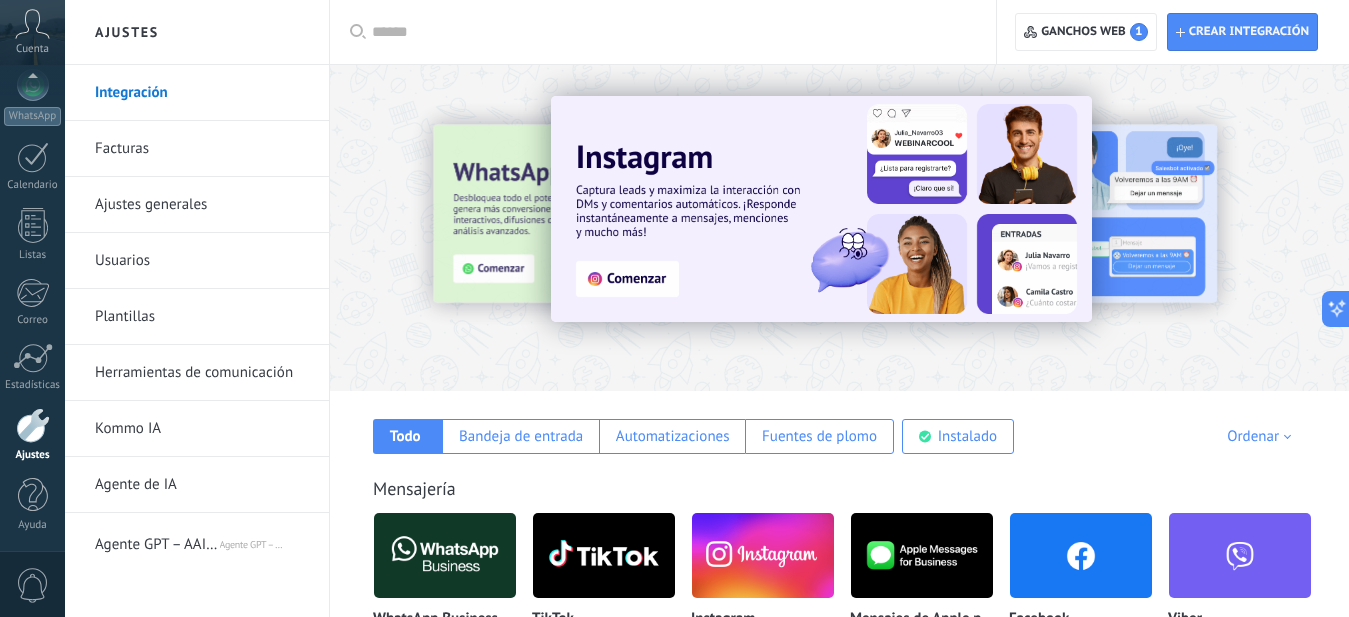 click on "Agente GPT – AAI de KWID" at bounding box center [180, 544] 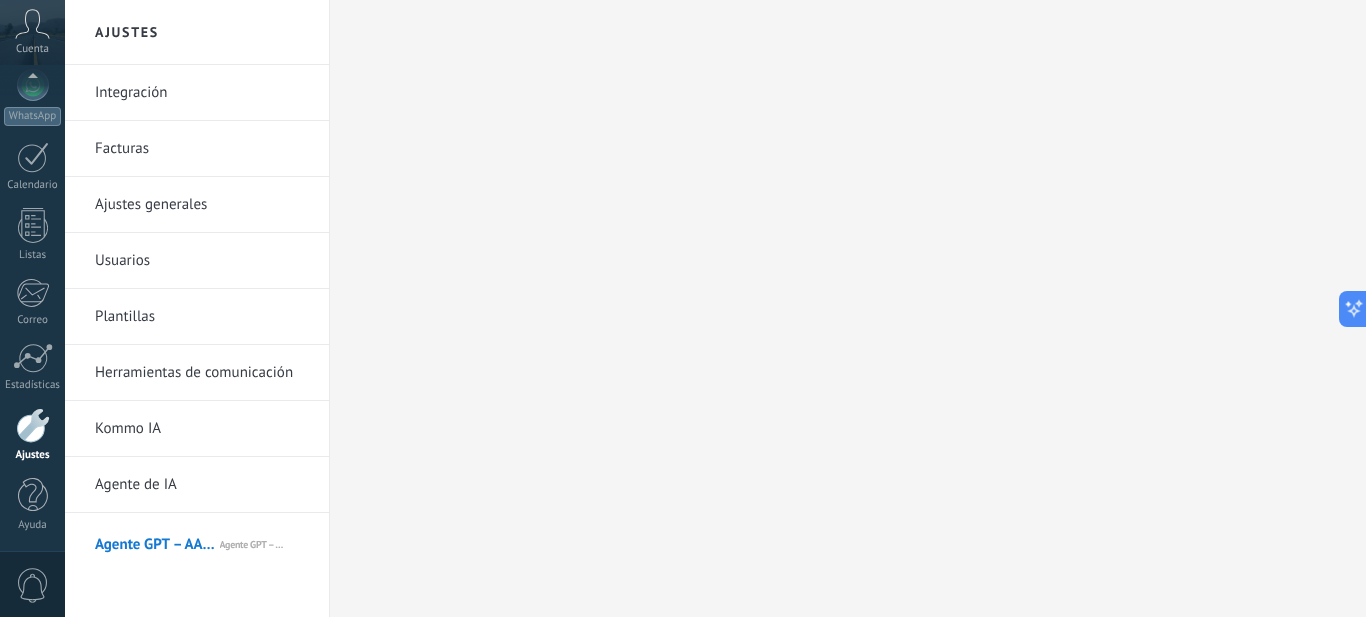 click on "Kommo IA" at bounding box center [128, 428] 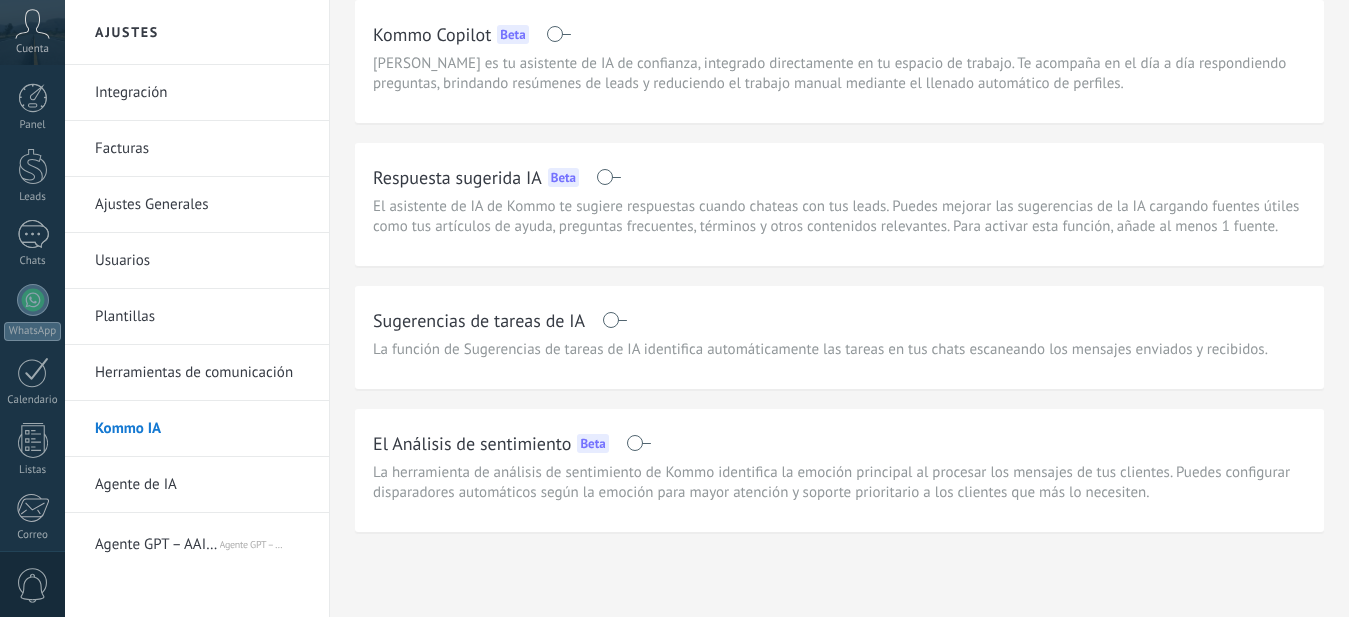 scroll, scrollTop: 64, scrollLeft: 0, axis: vertical 